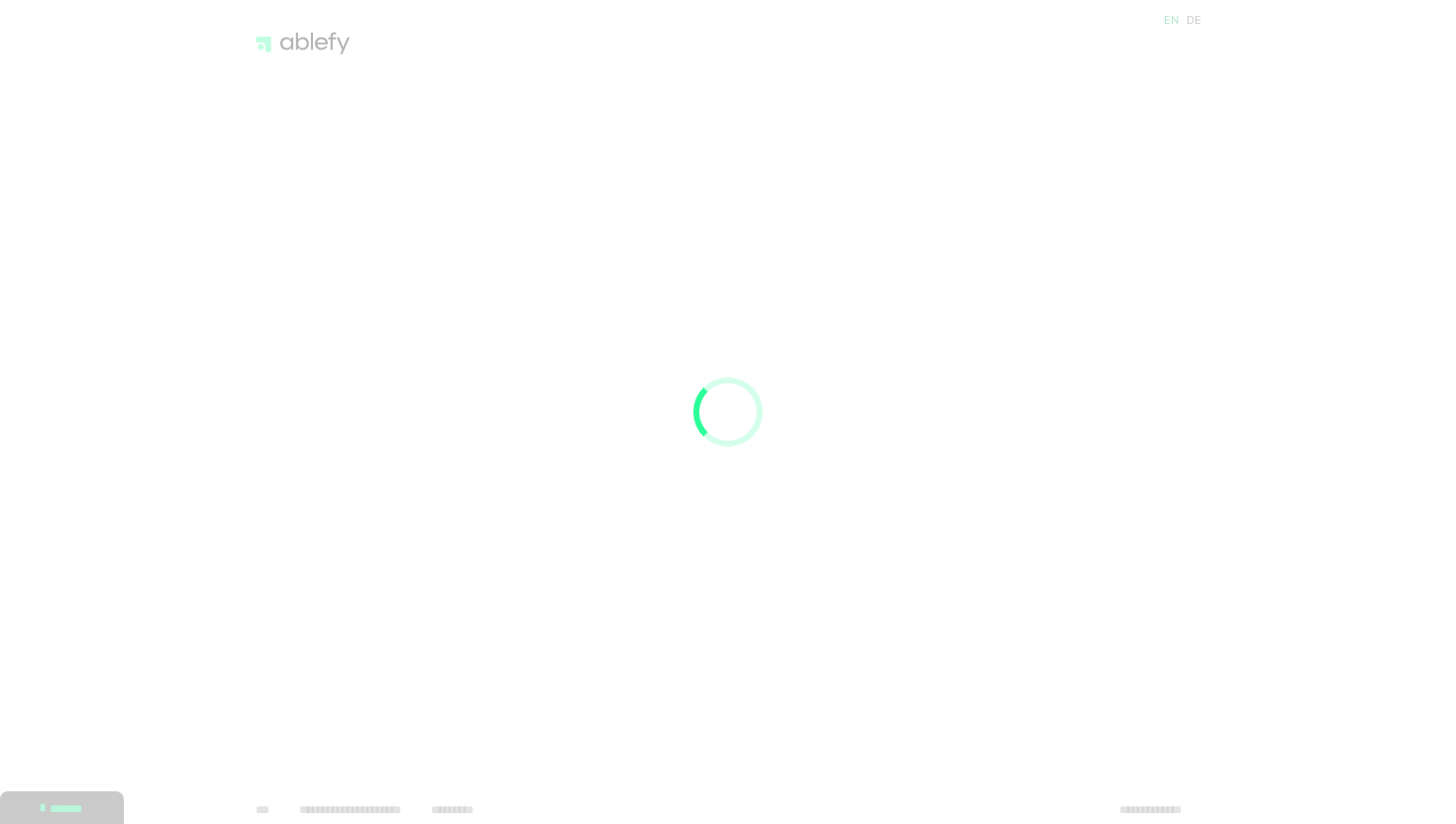 scroll, scrollTop: 0, scrollLeft: 0, axis: both 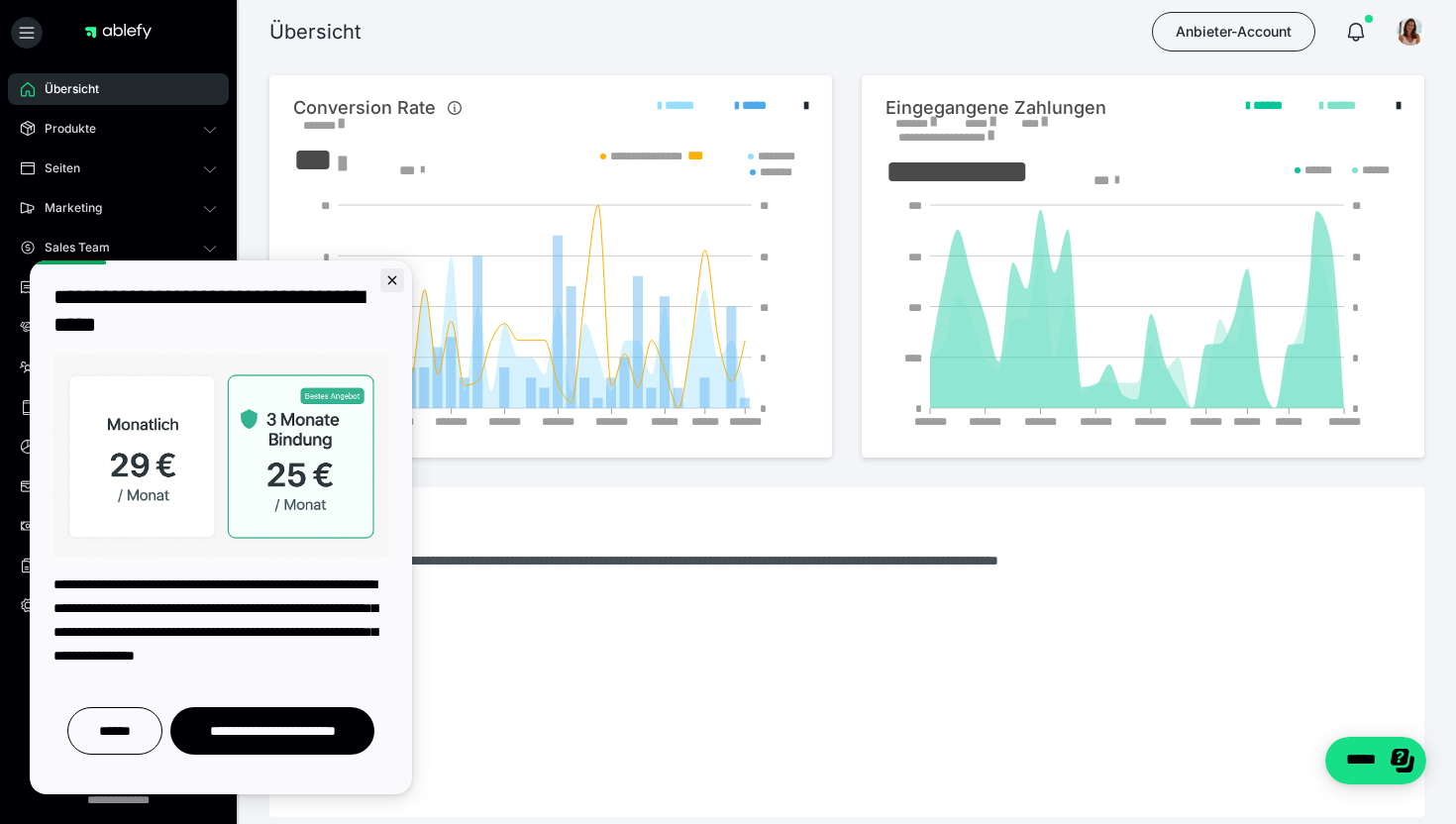 click at bounding box center (392, 280) 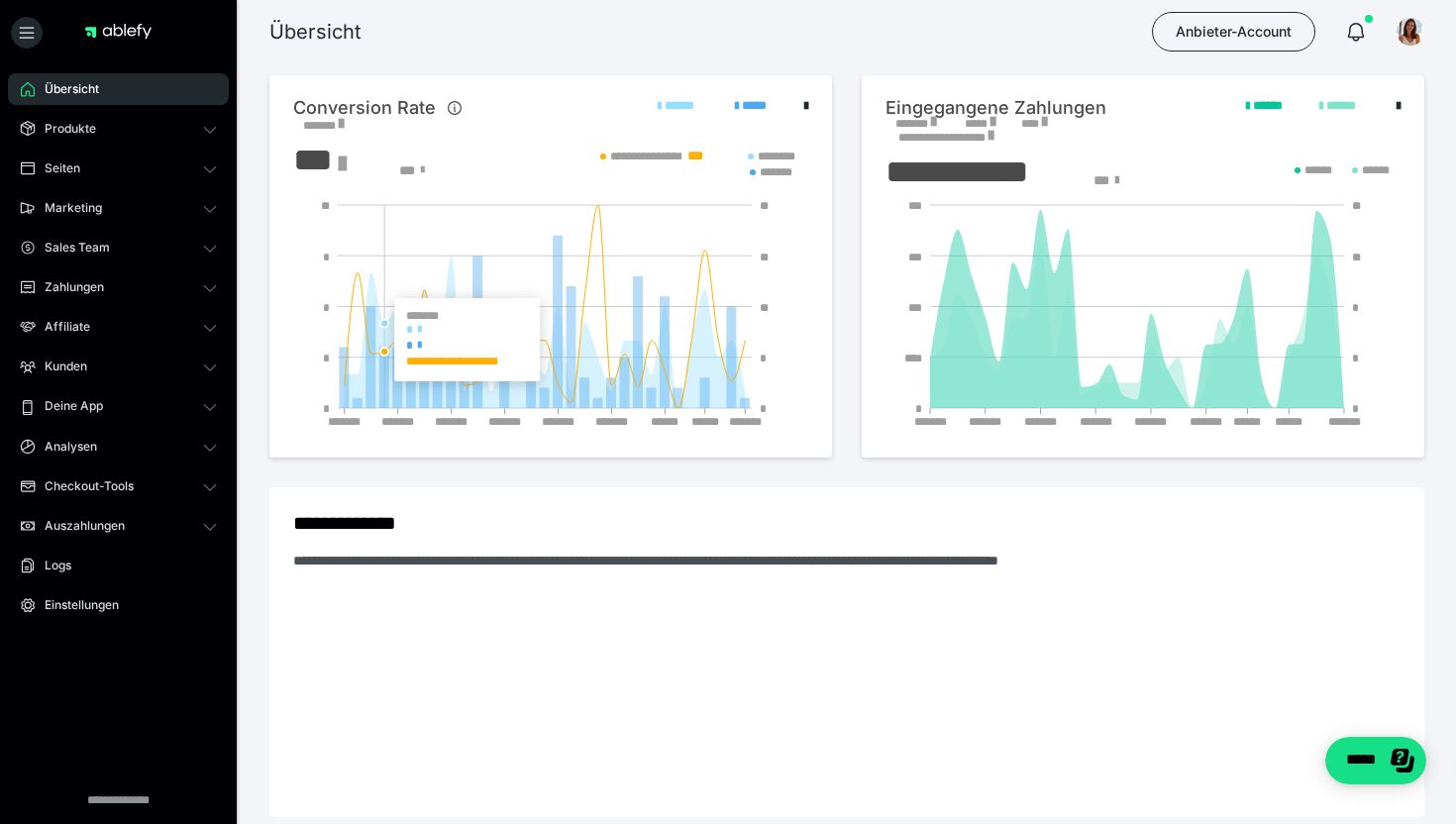 scroll, scrollTop: 0, scrollLeft: 0, axis: both 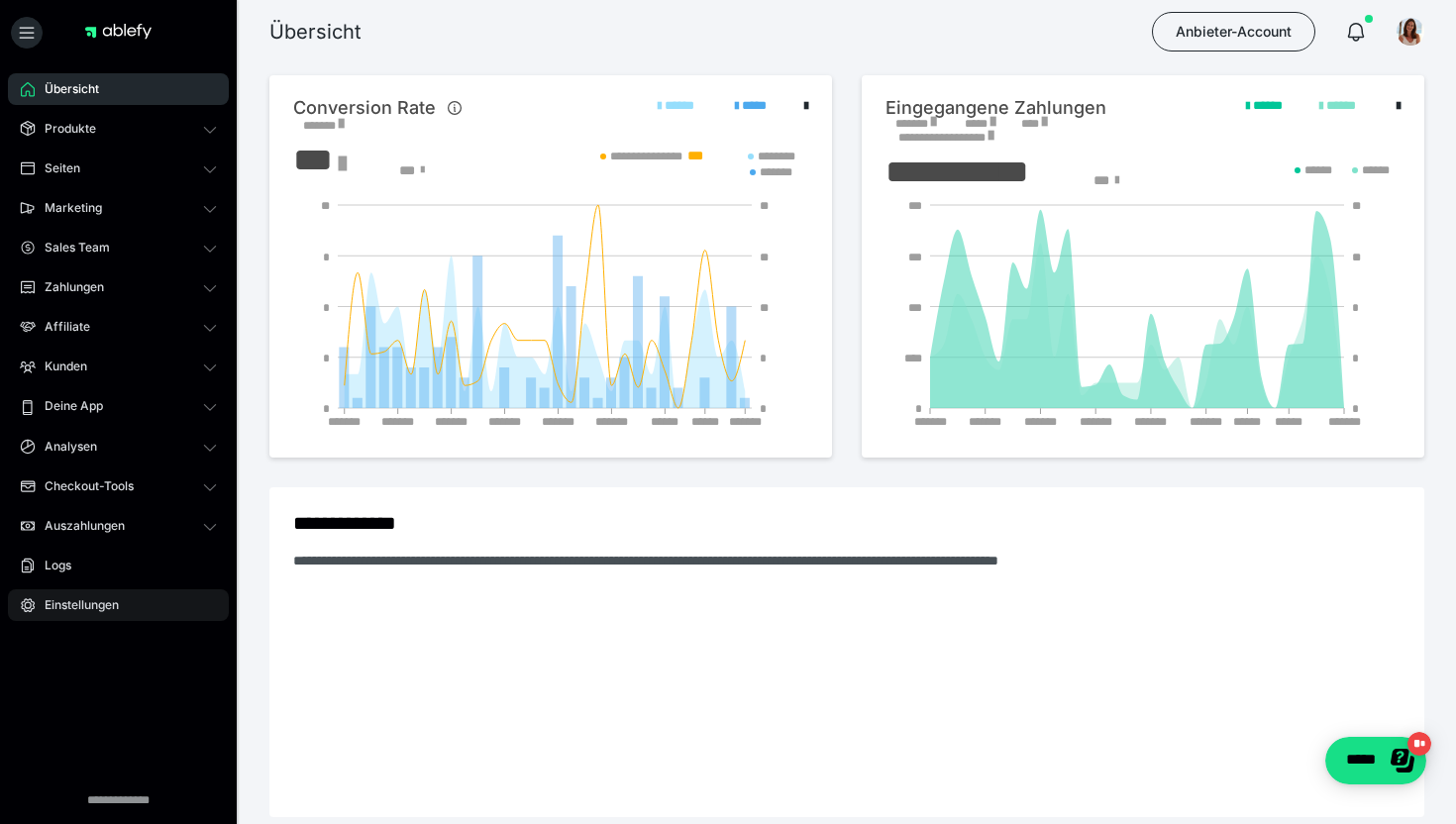click on "Einstellungen" at bounding box center [74, 605] 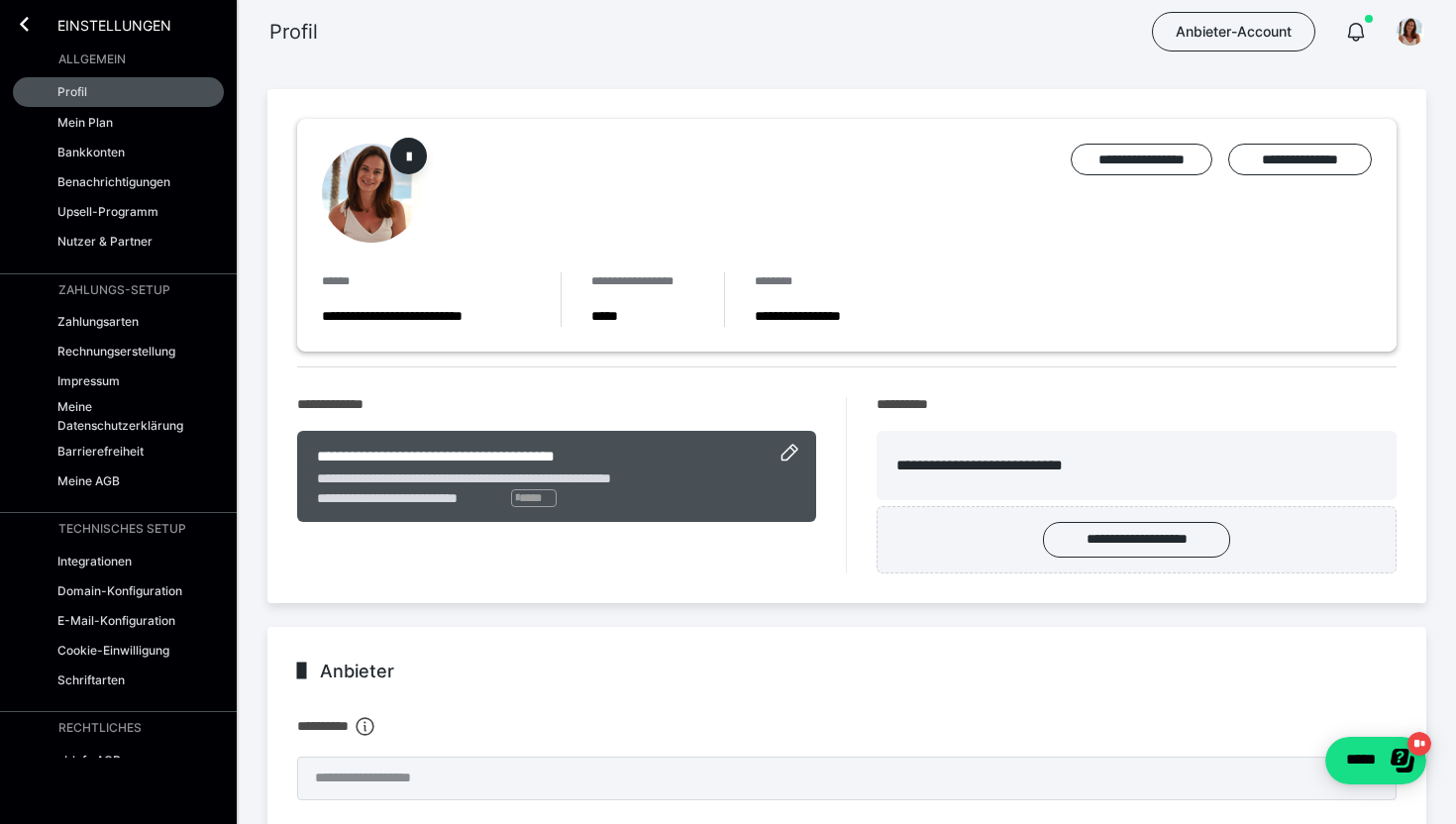 click on "Einstellungen" at bounding box center (118, 22) 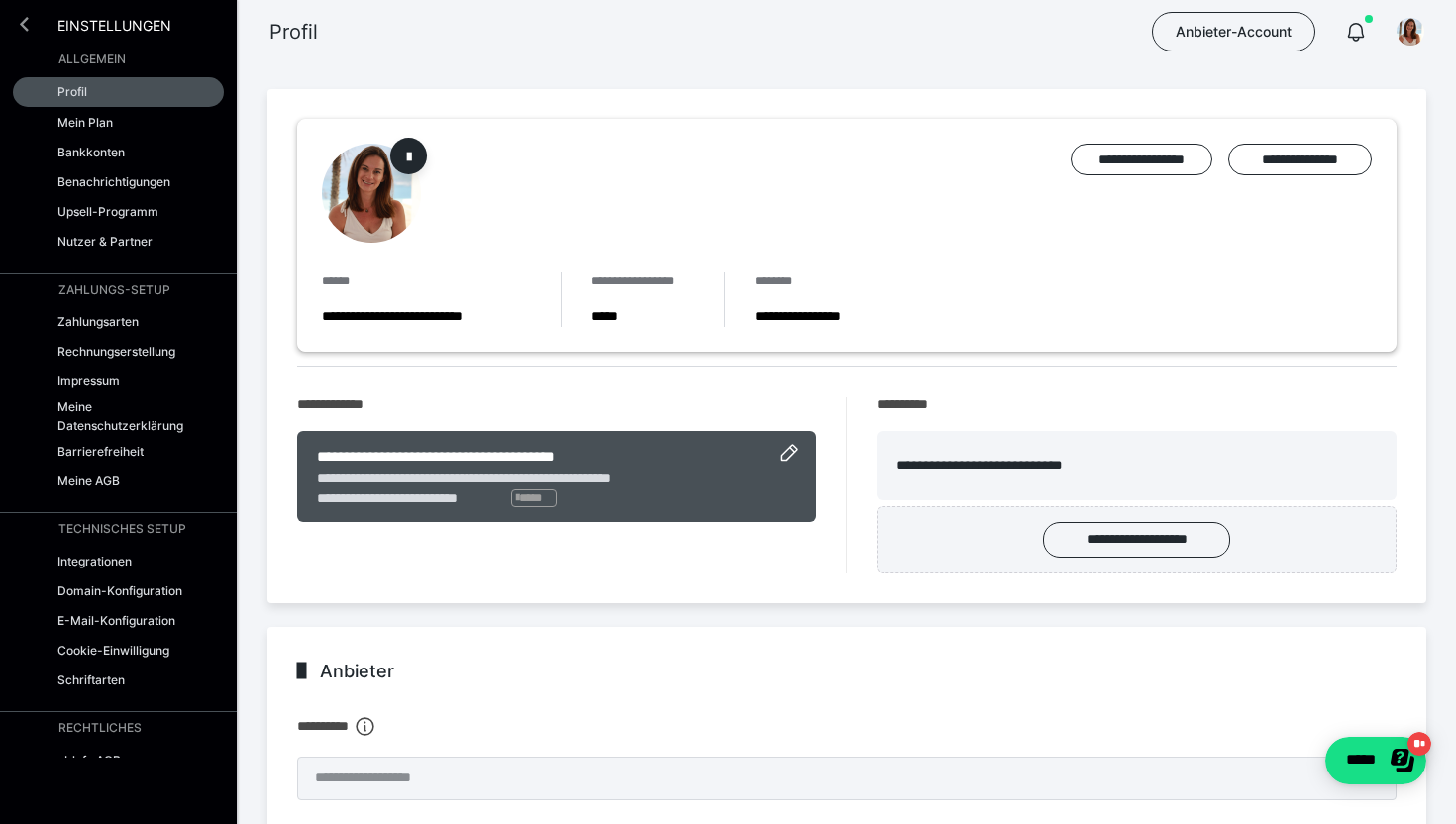 click at bounding box center (24, 24) 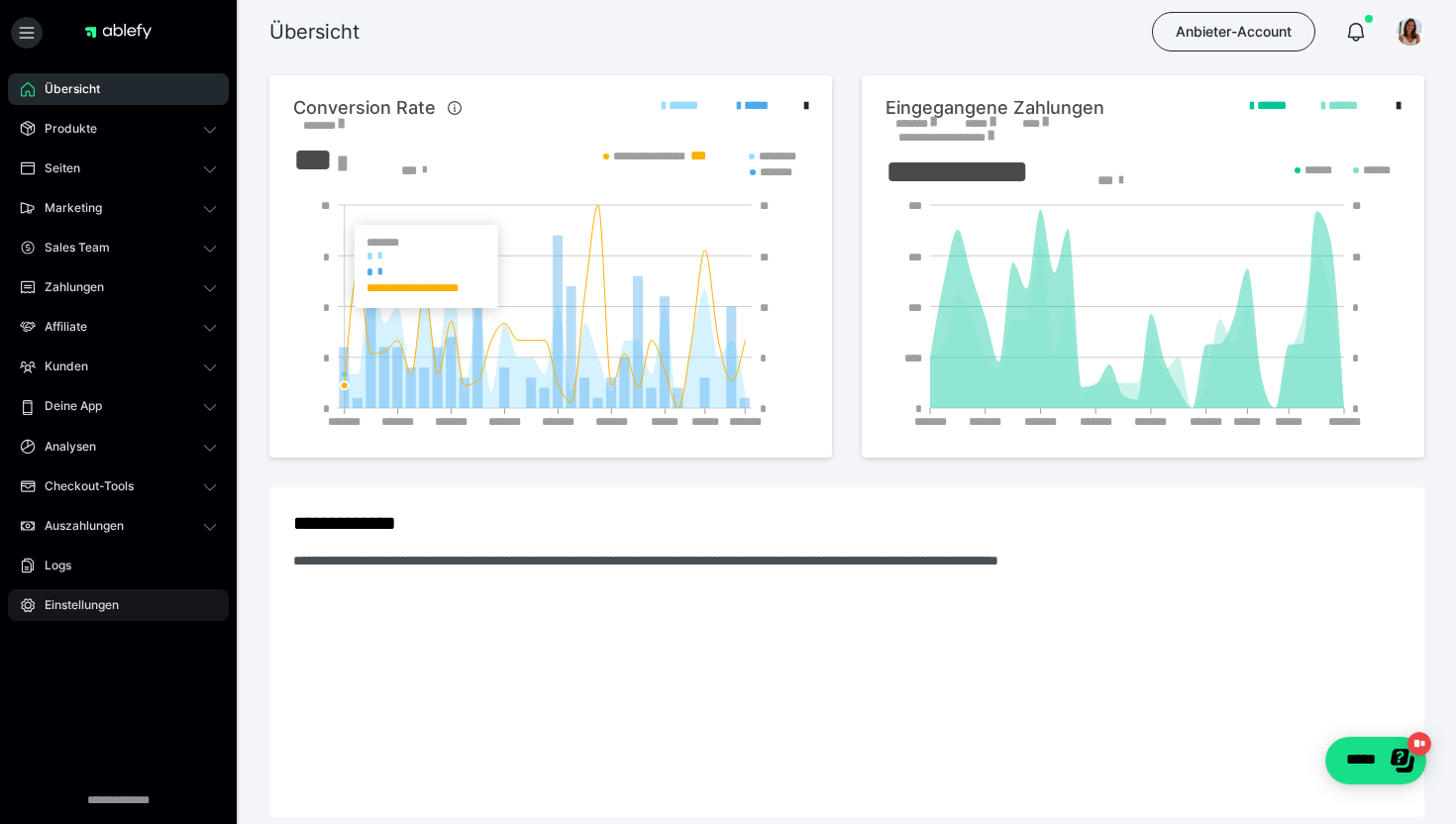 click on "Einstellungen" at bounding box center [118, 605] 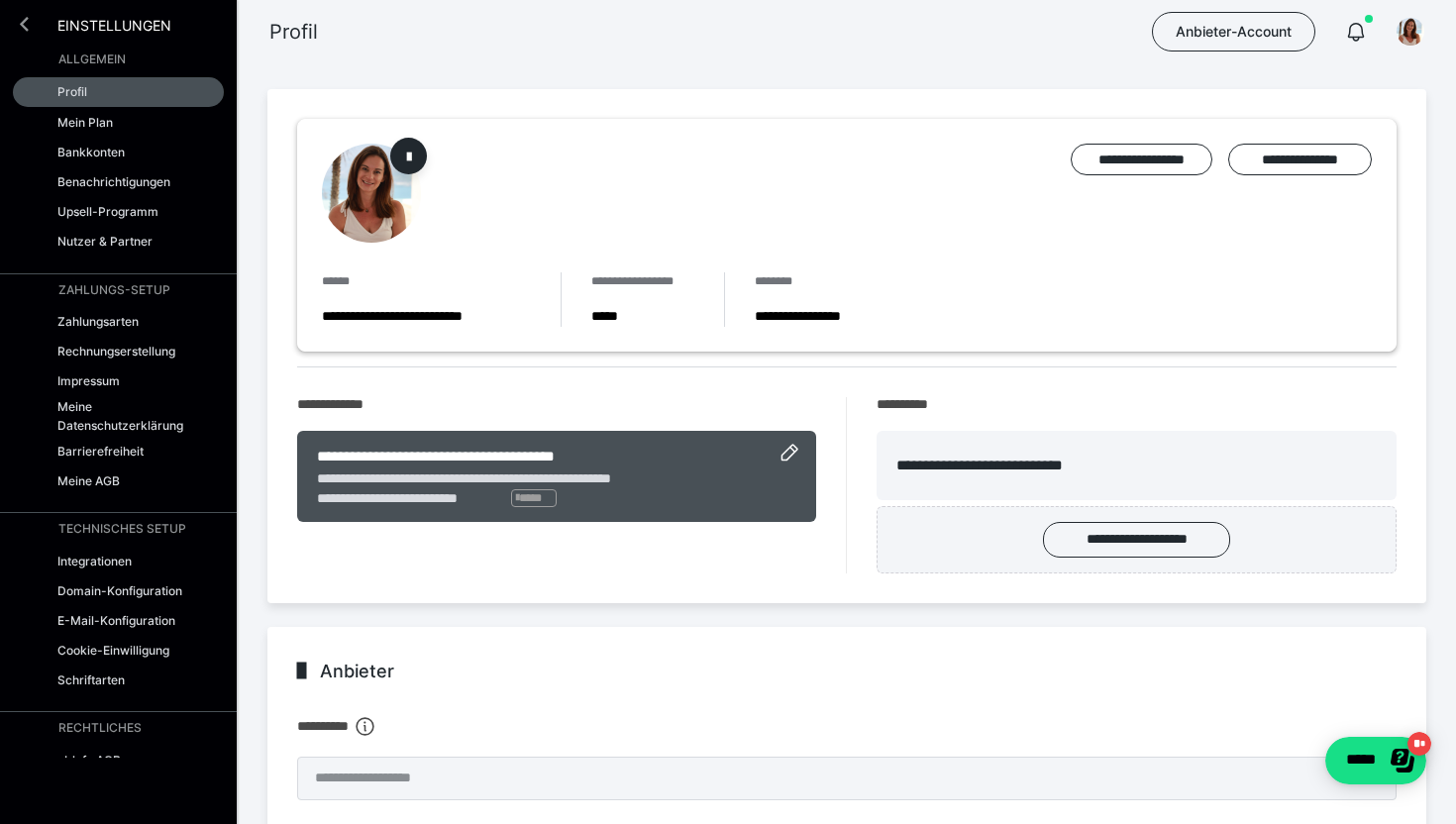 click on "Einstellungen" at bounding box center (118, 22) 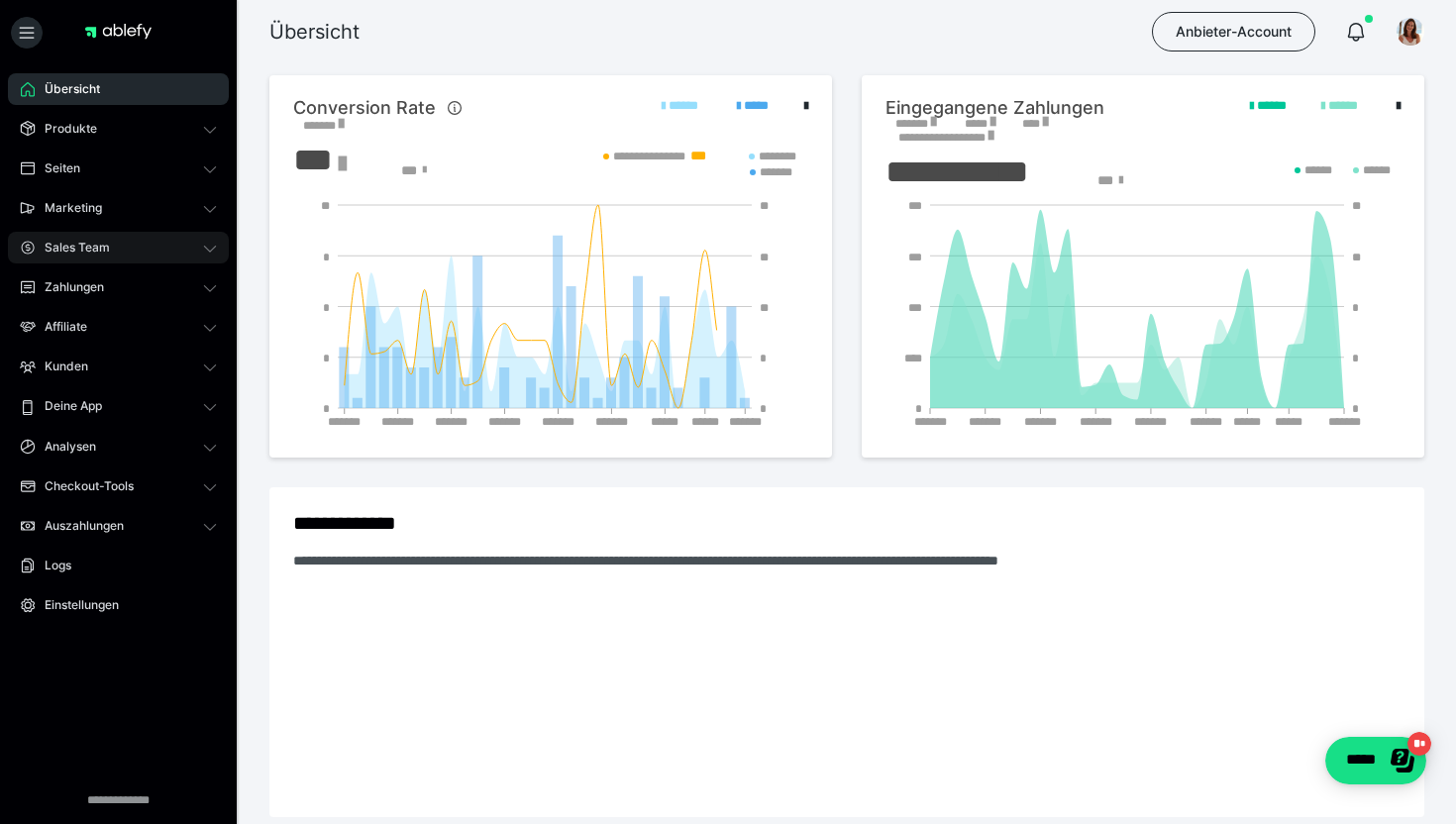 click on "Sales Team" at bounding box center (118, 248) 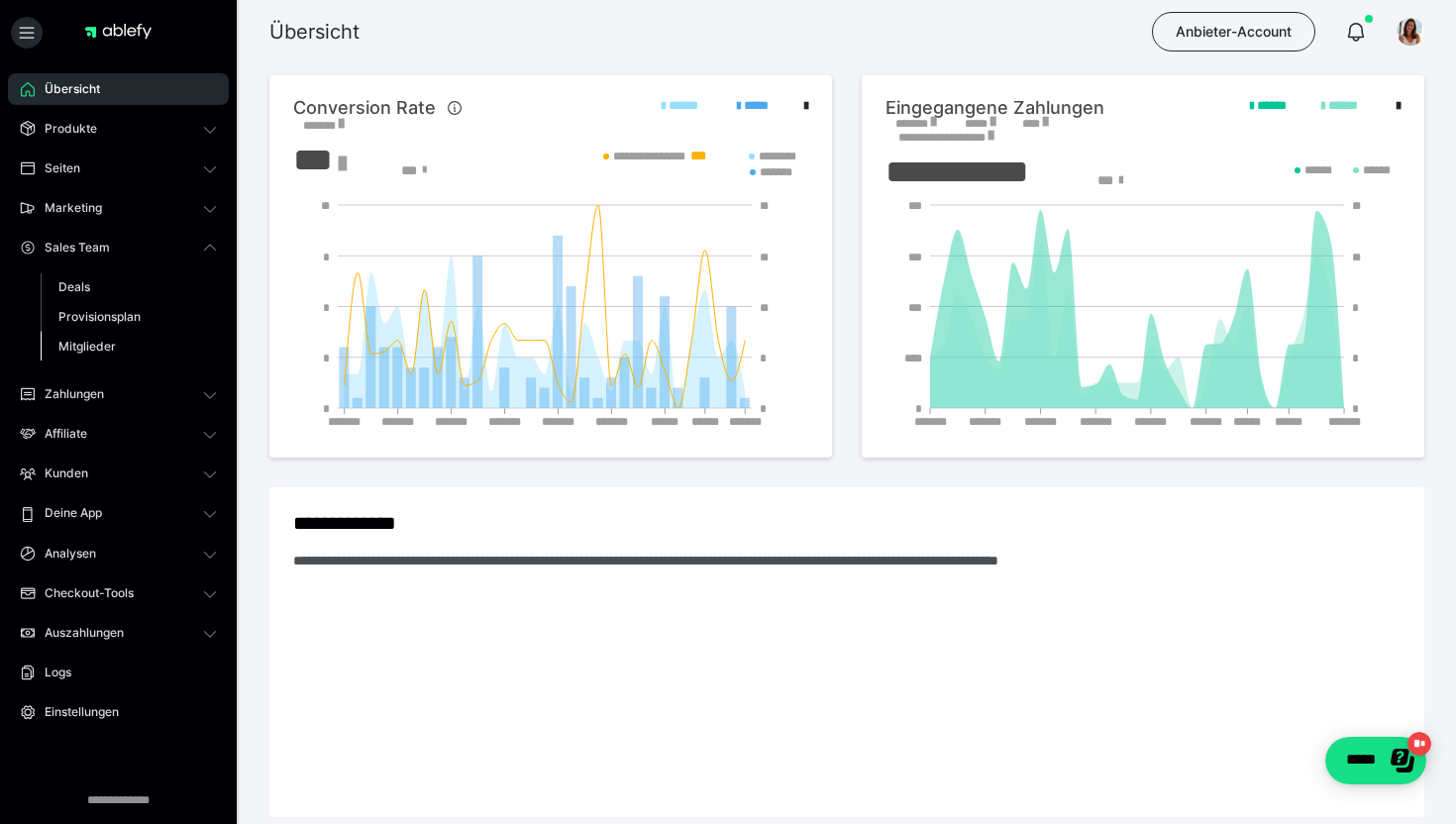 click on "Mitglieder" at bounding box center (87, 346) 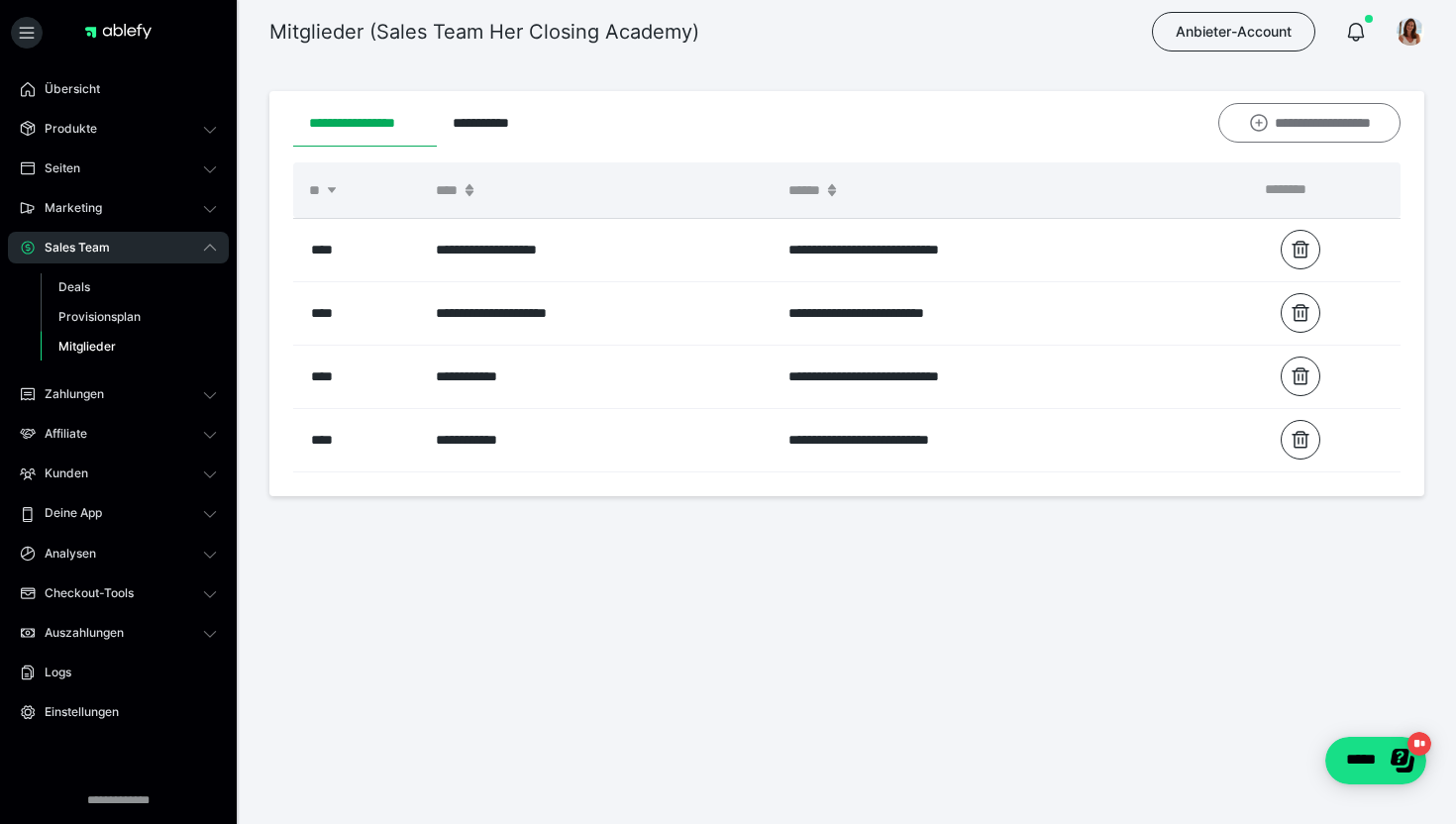 click 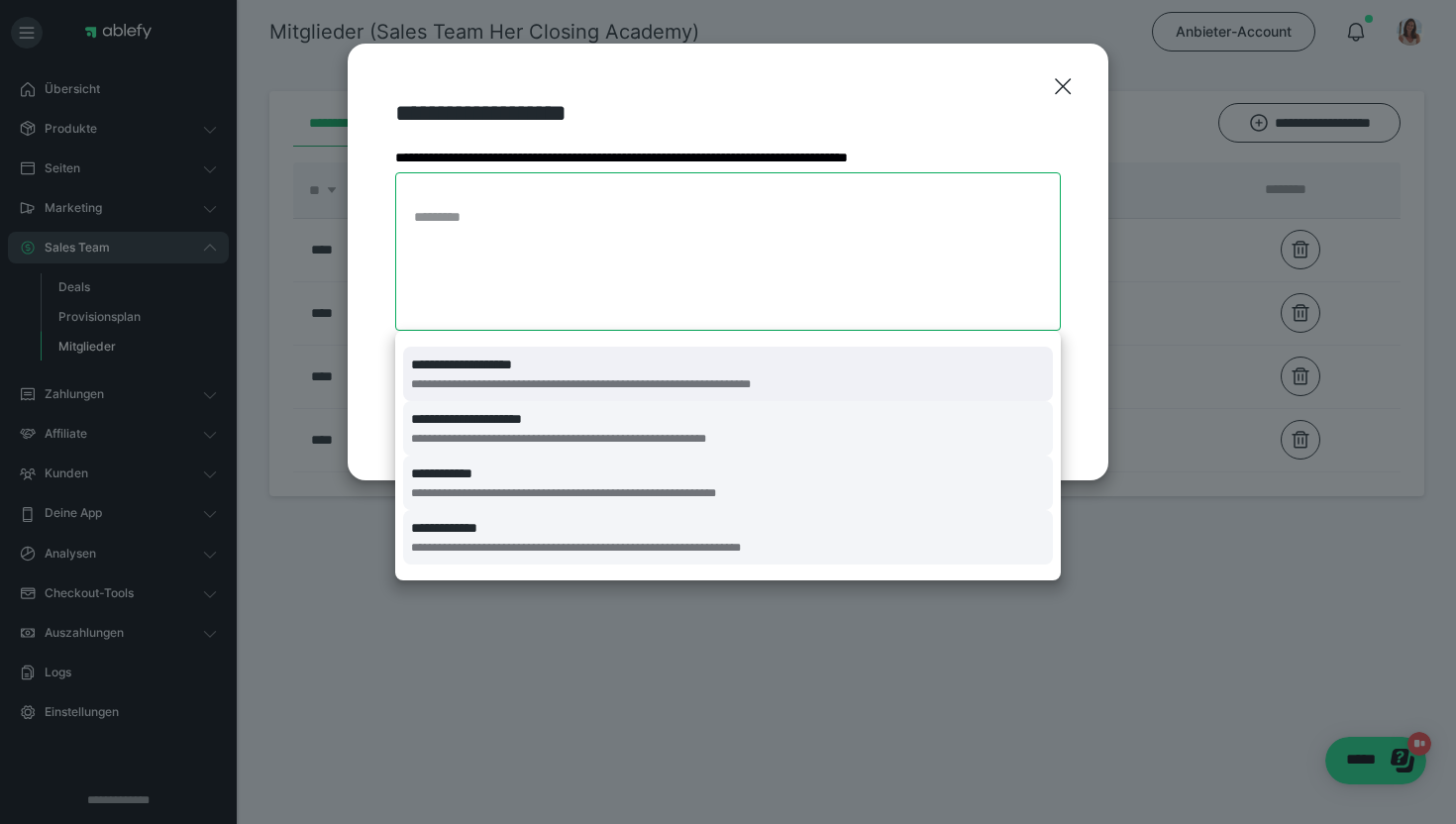 click on "*********" at bounding box center [728, 217] 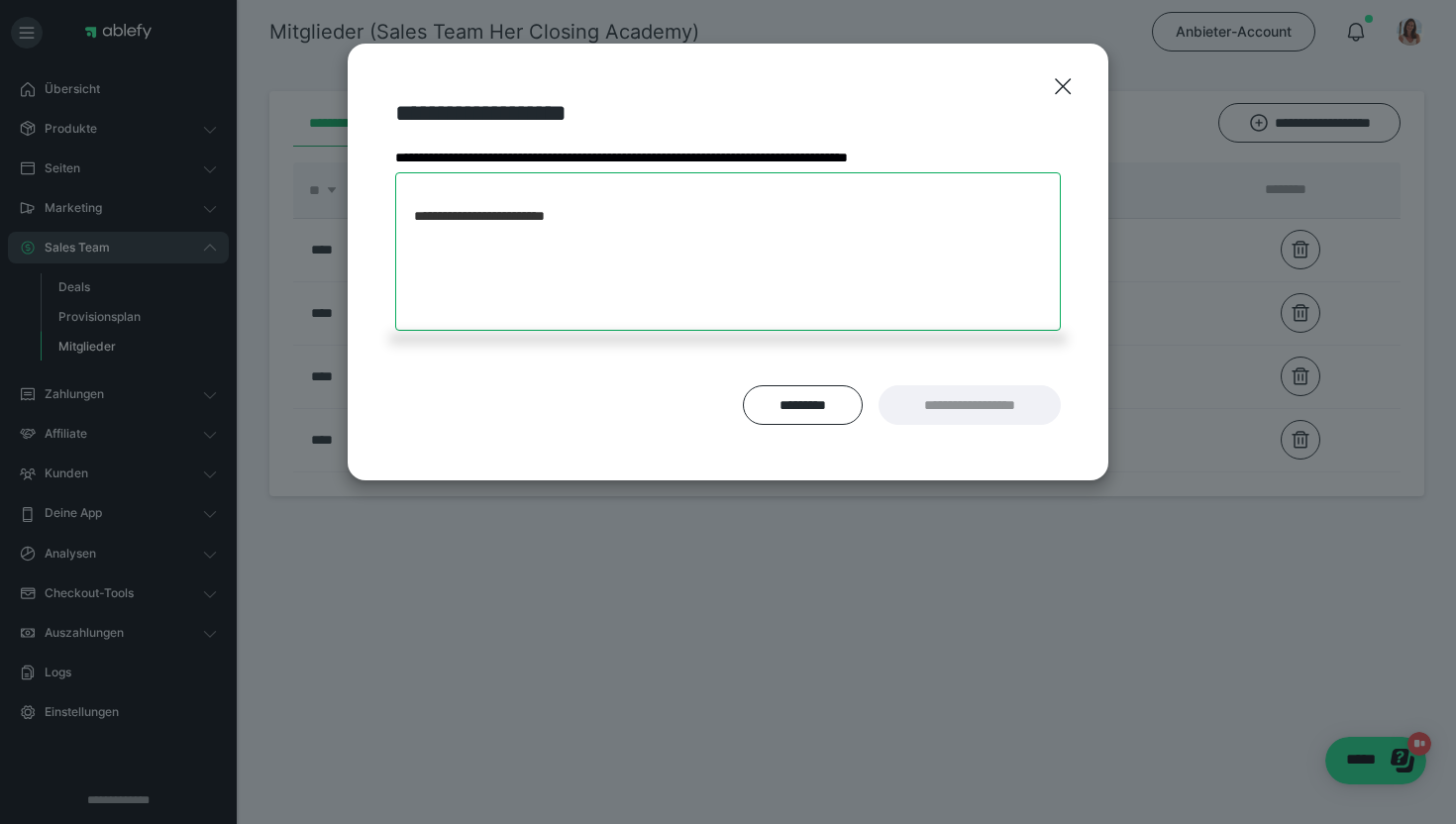 type on "**********" 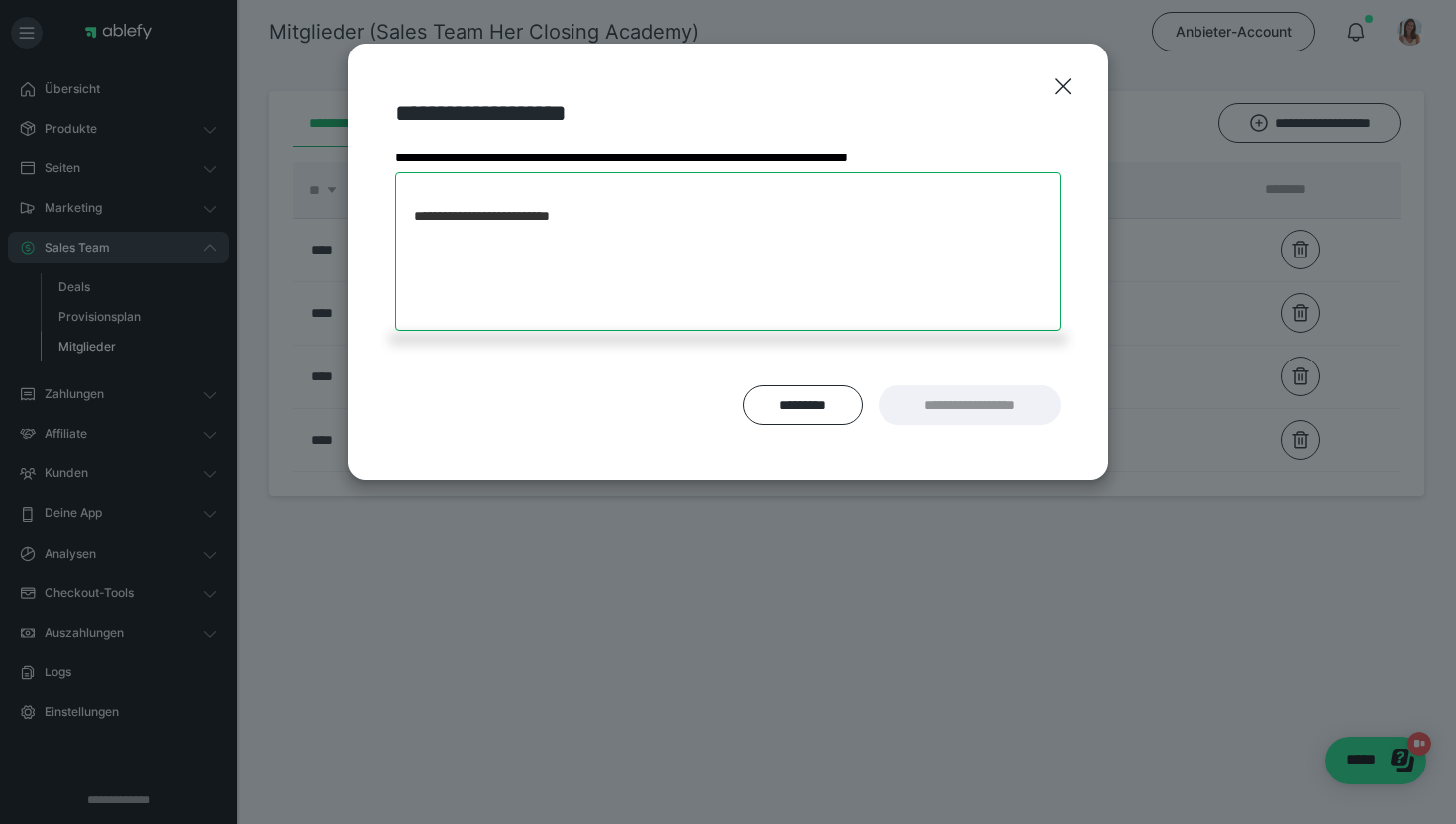 type 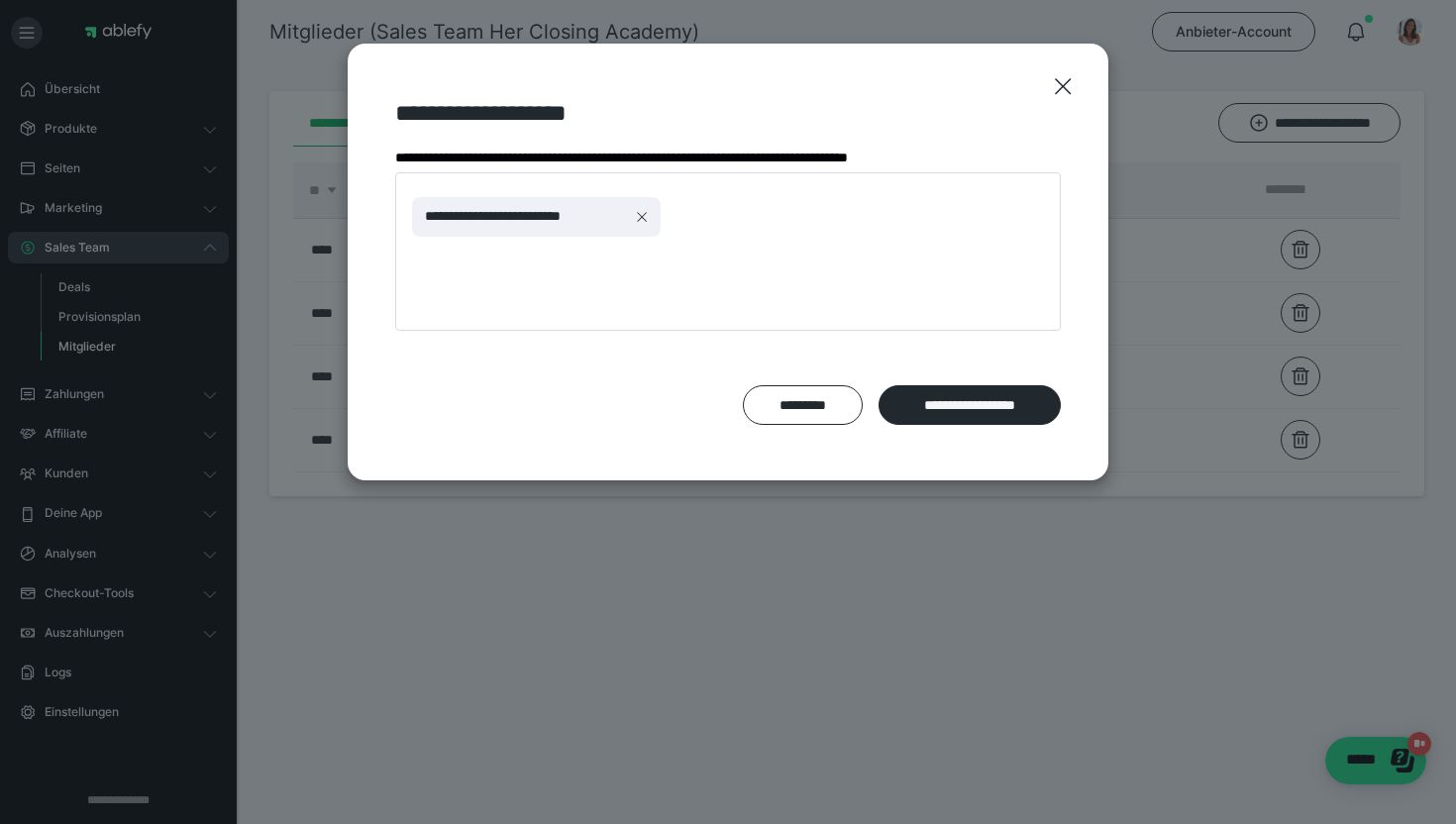 click on "**********" at bounding box center [728, 261] 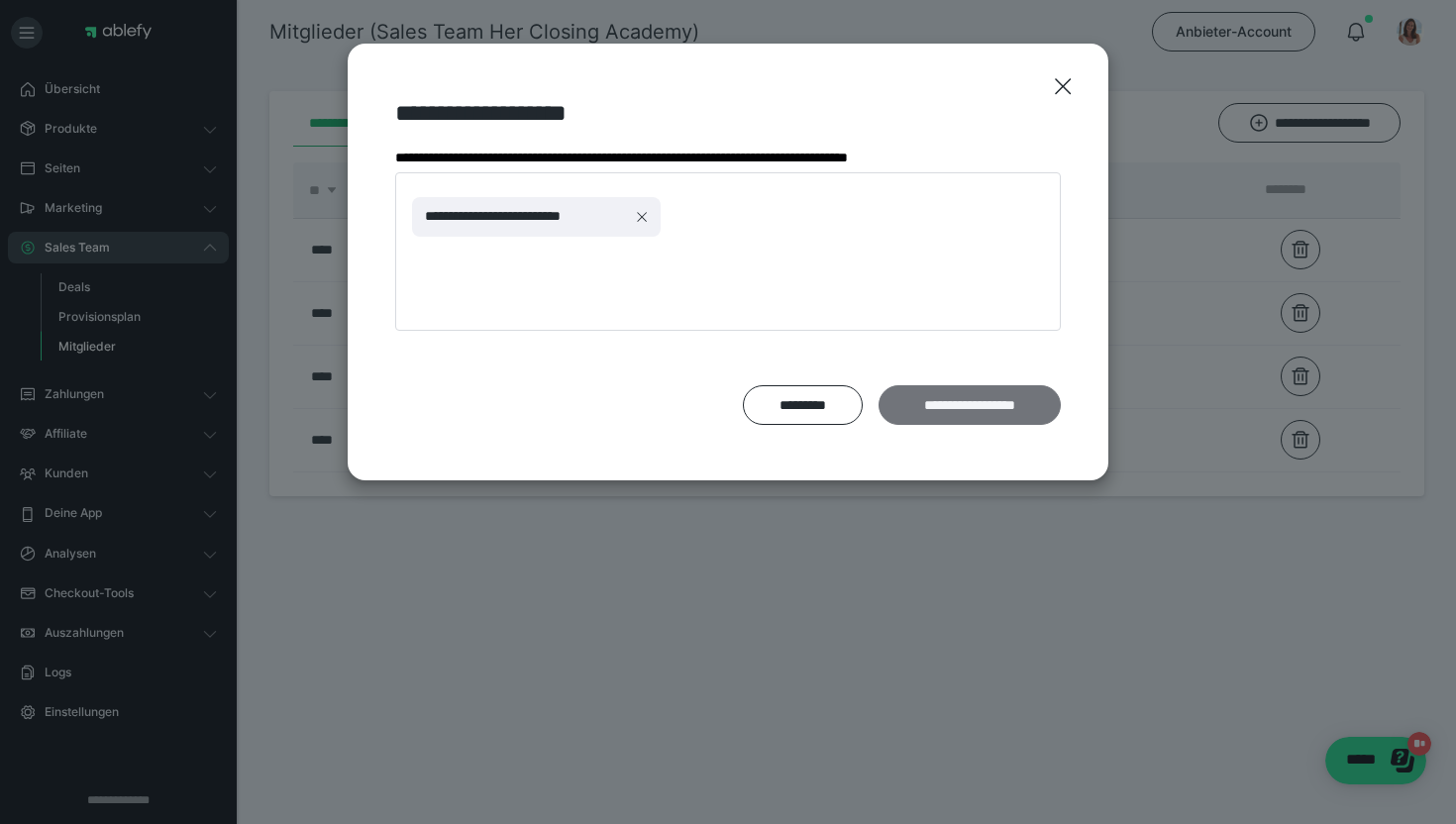 click on "**********" at bounding box center (970, 405) 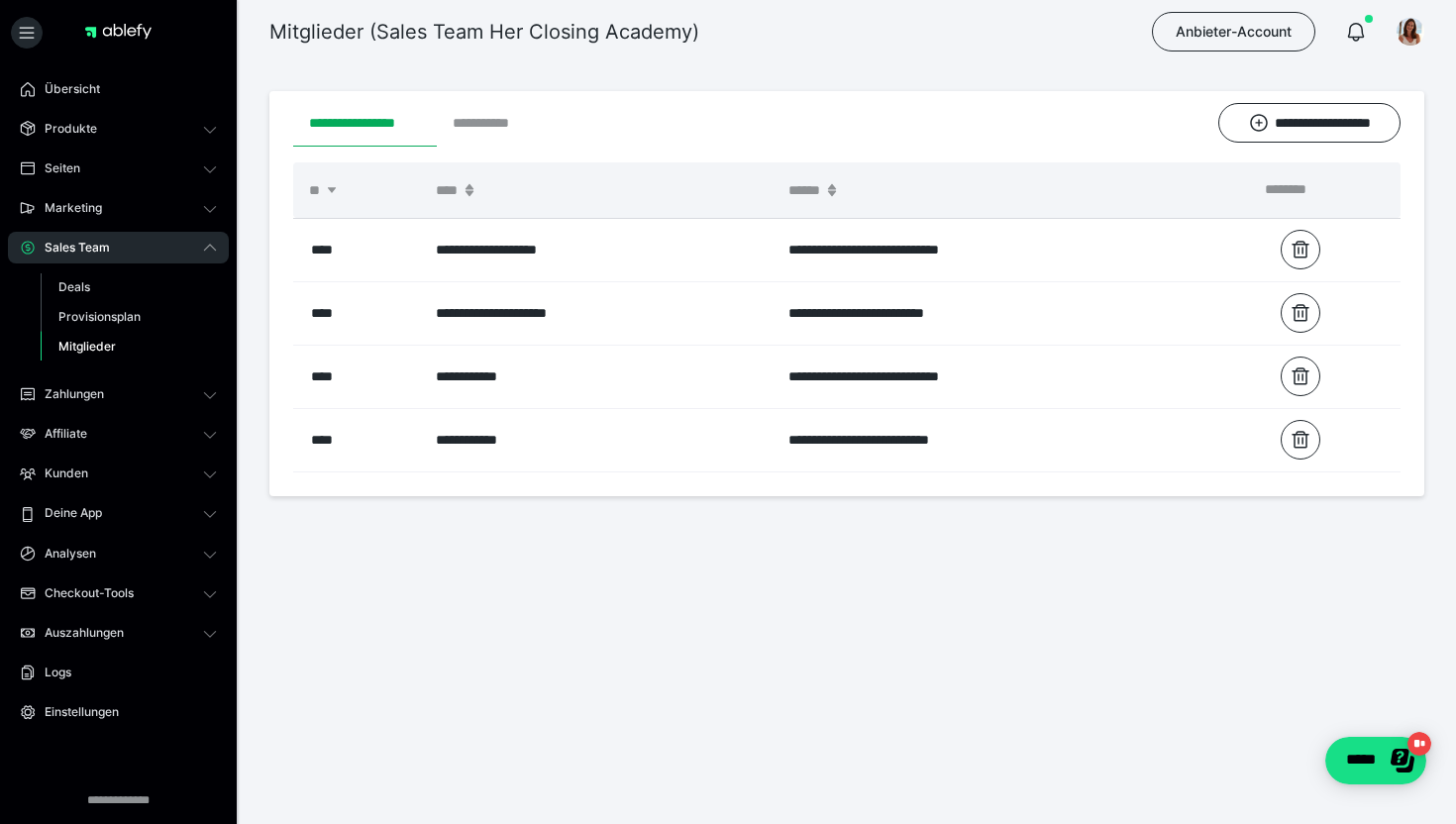 click on "**********" at bounding box center [493, 123] 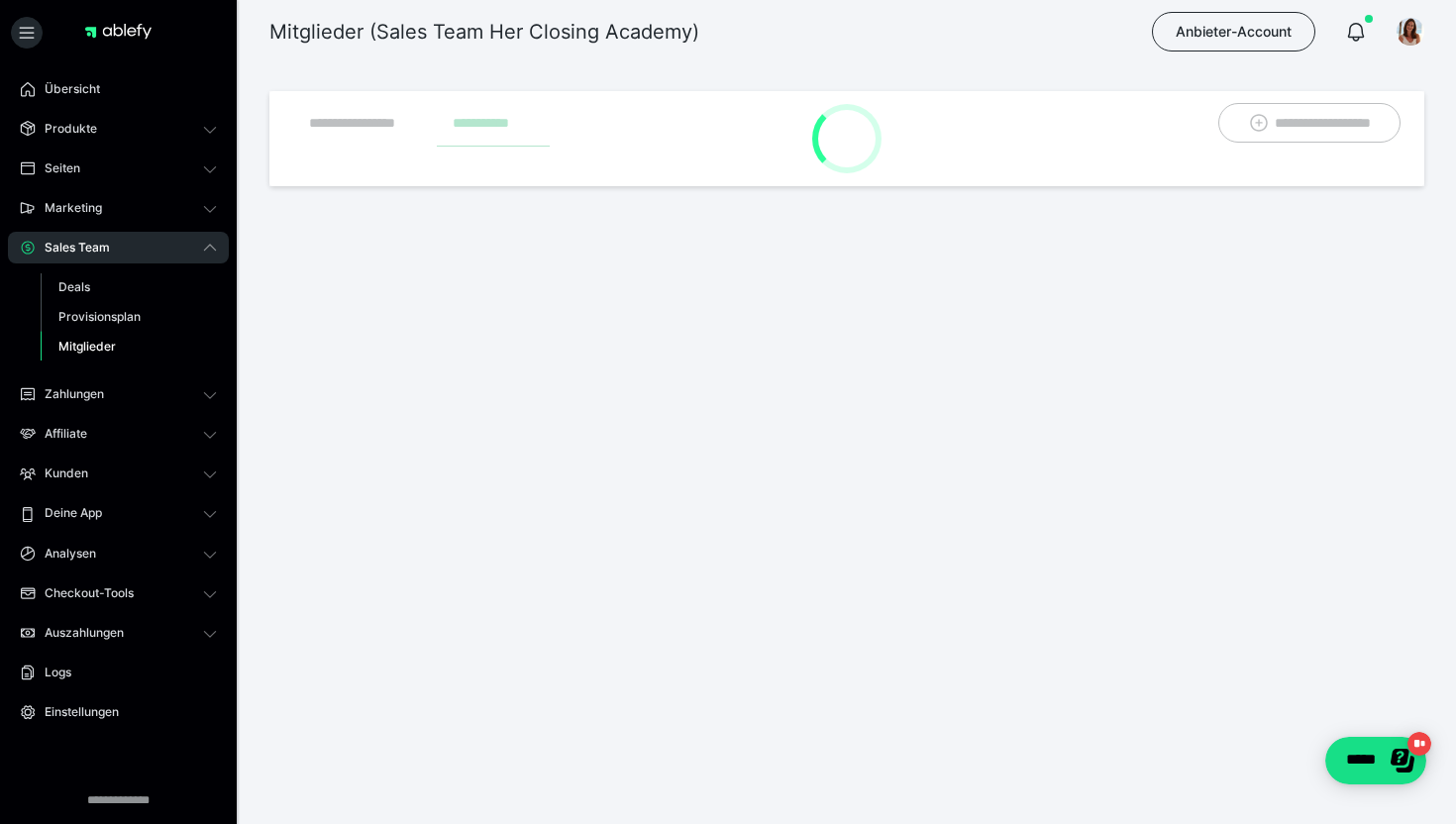 scroll, scrollTop: 0, scrollLeft: 0, axis: both 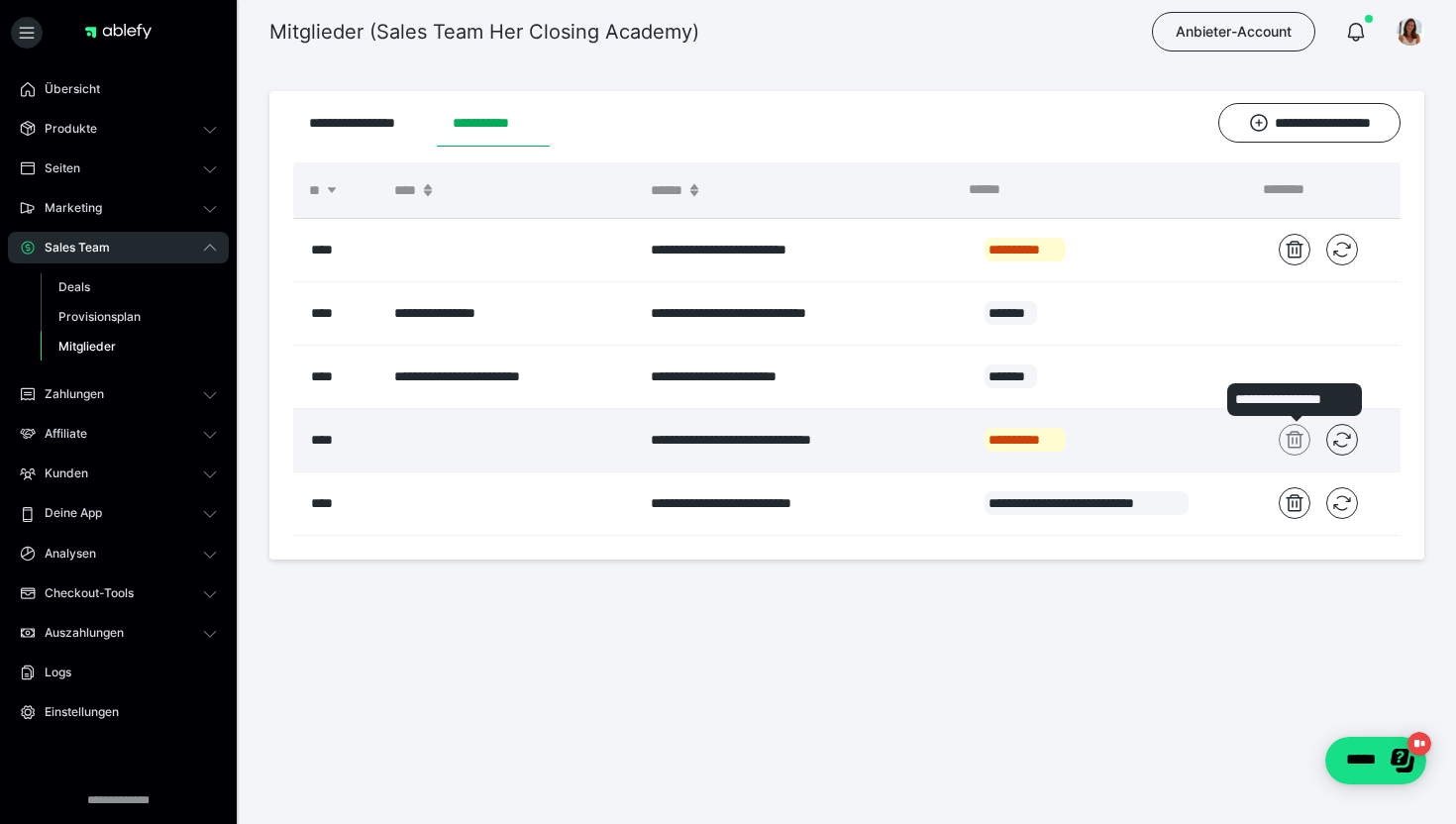 click 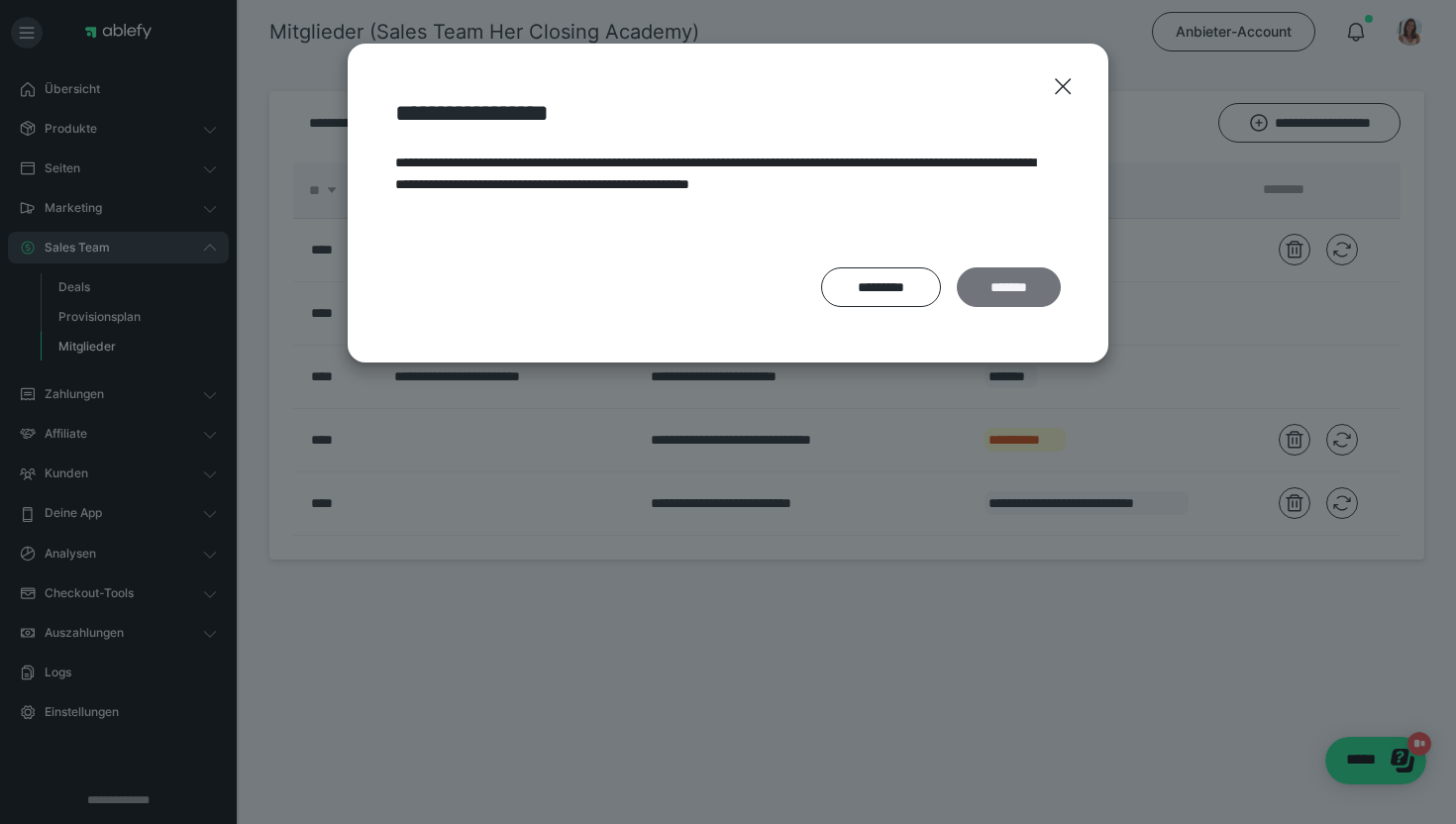 click on "*******" at bounding box center [1008, 287] 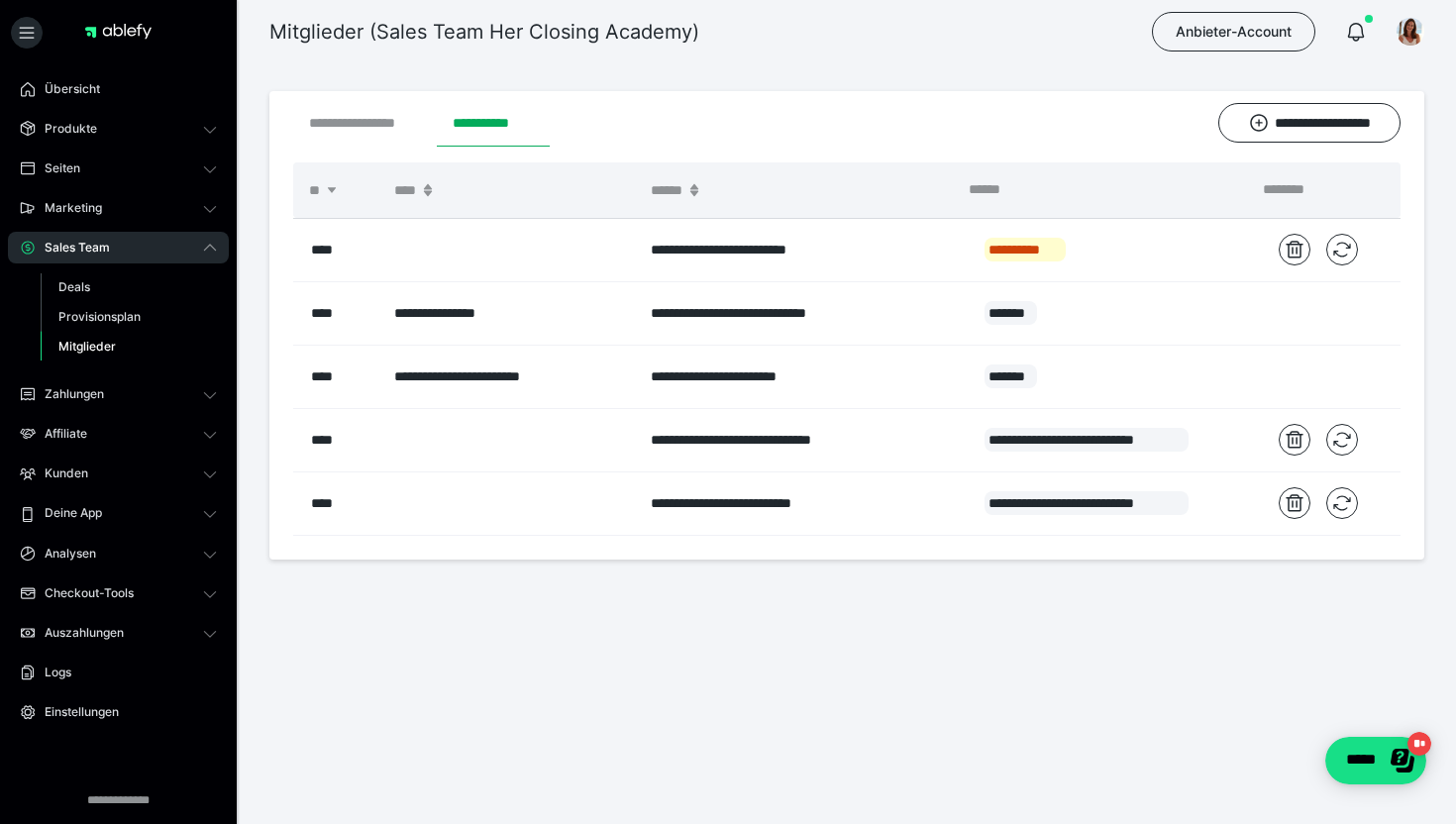 click on "**********" at bounding box center [364, 123] 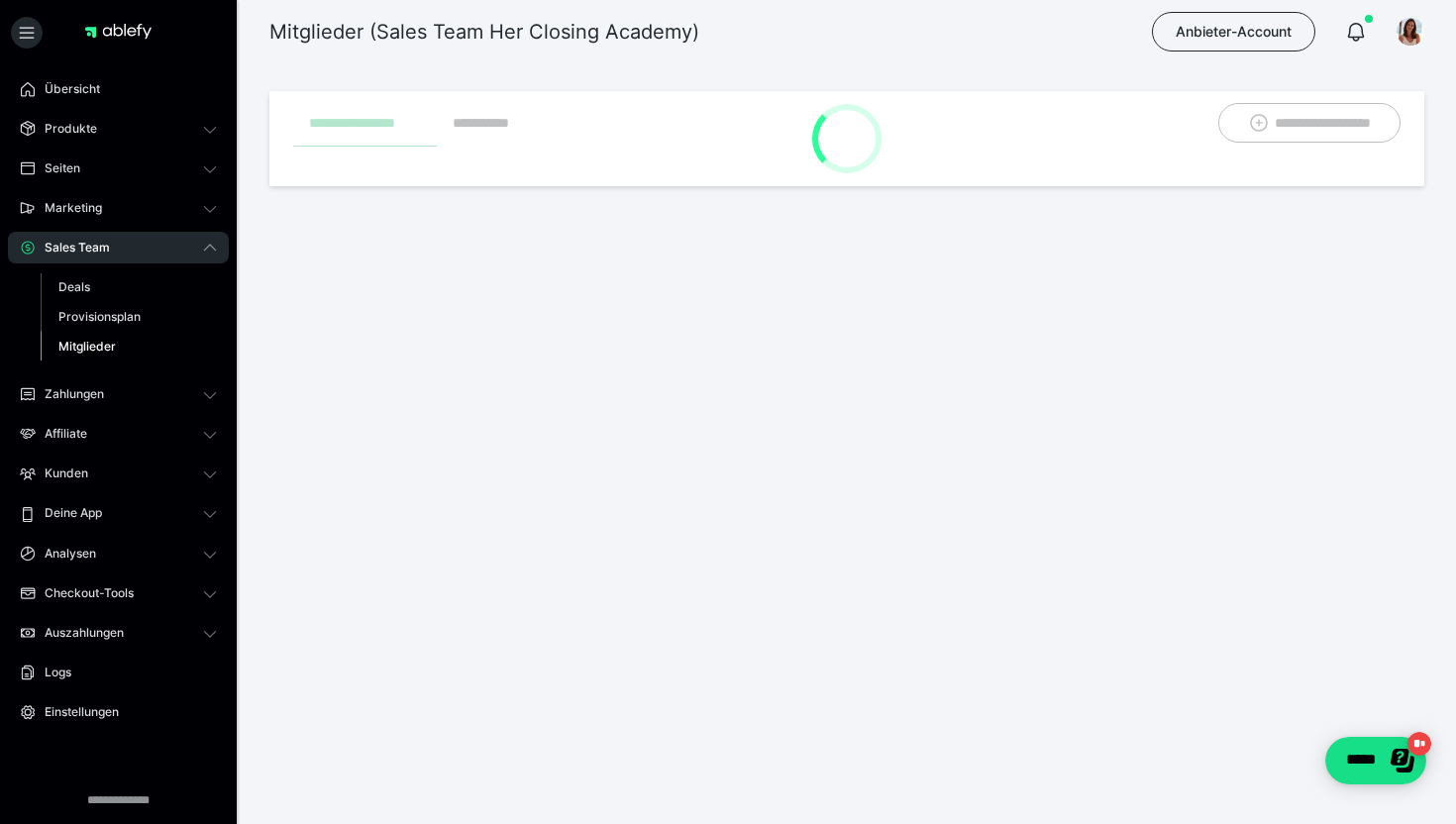 scroll, scrollTop: 0, scrollLeft: 0, axis: both 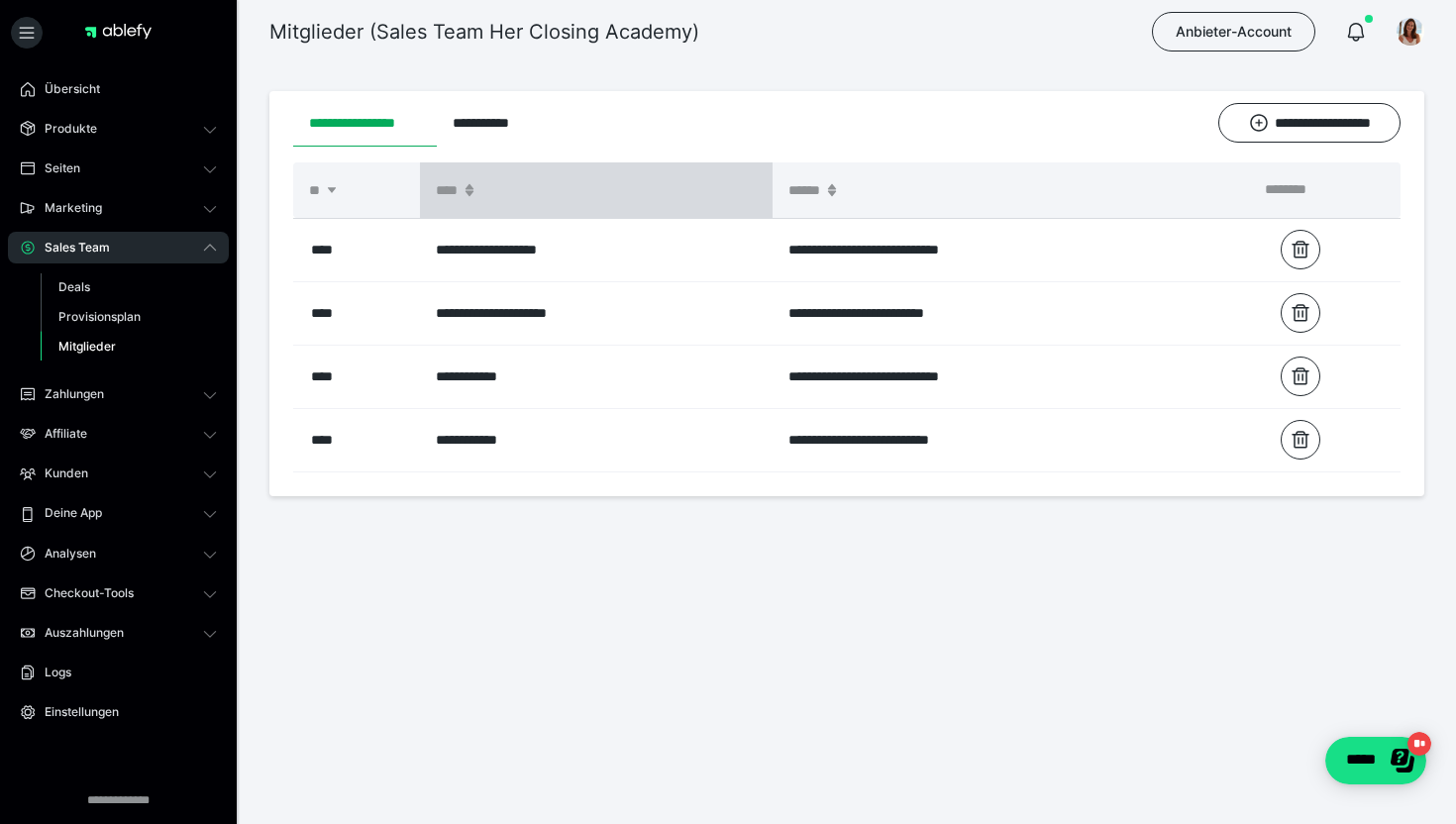 type 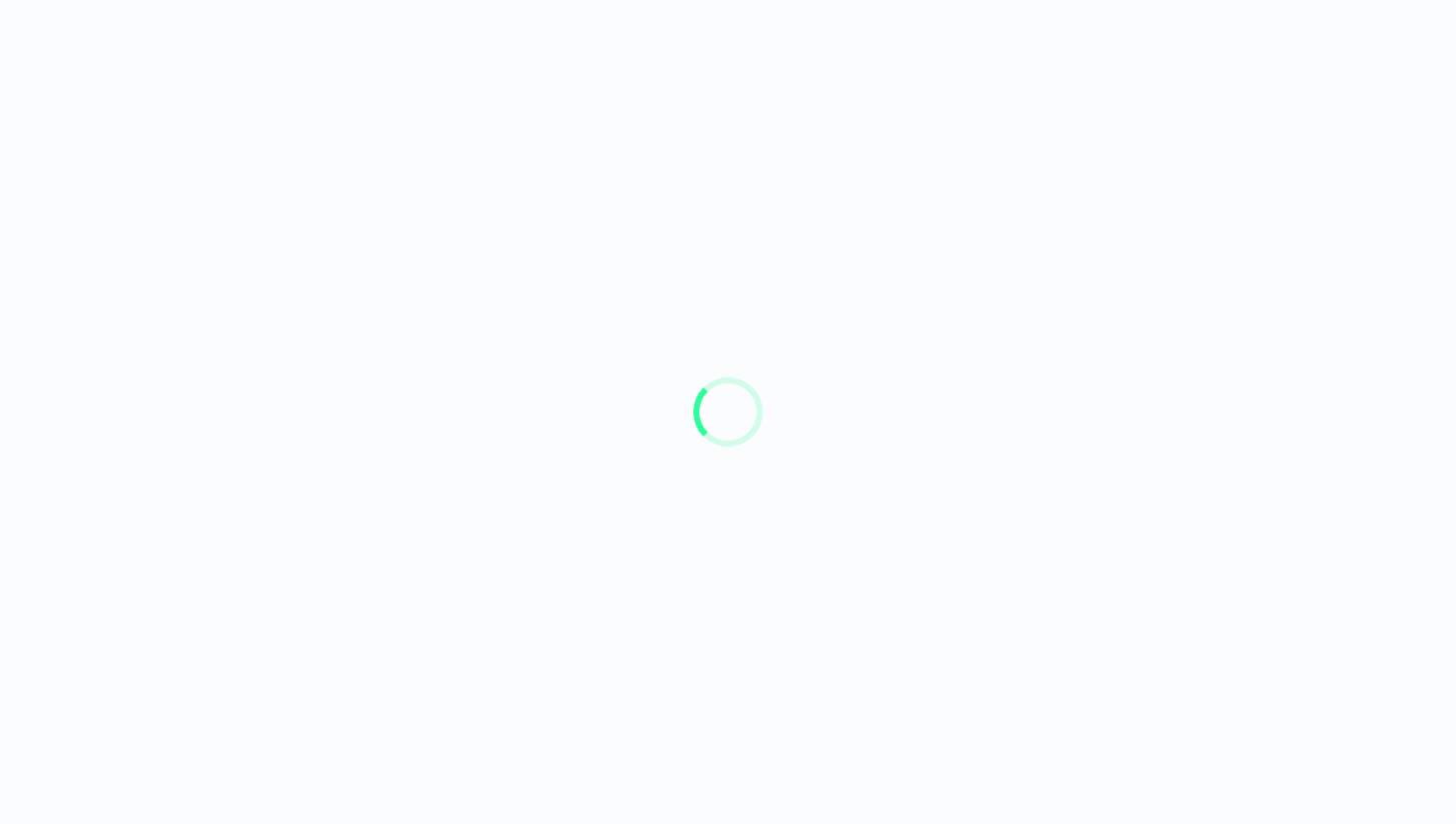 scroll, scrollTop: 0, scrollLeft: 0, axis: both 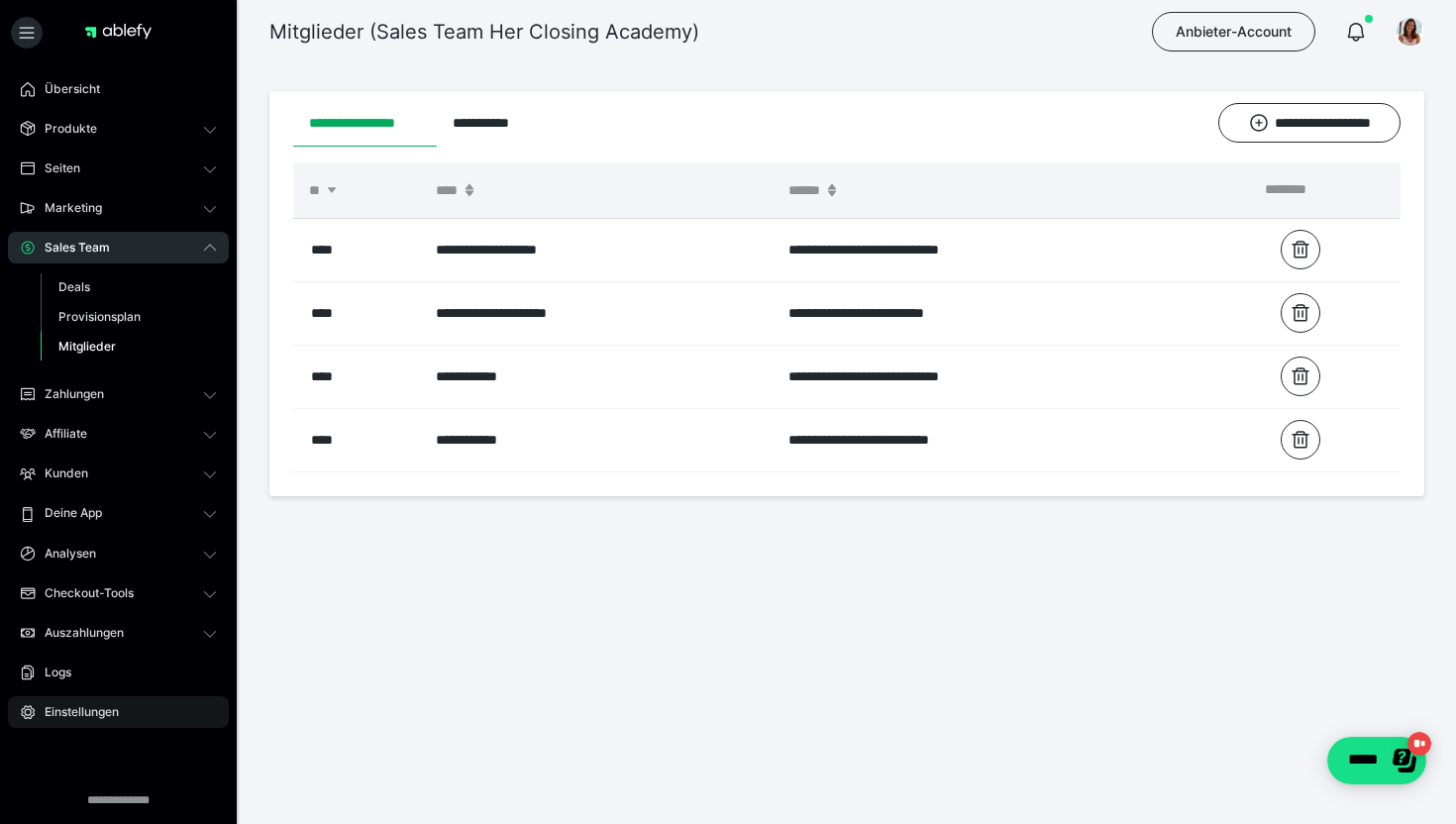 click on "Einstellungen" at bounding box center [118, 712] 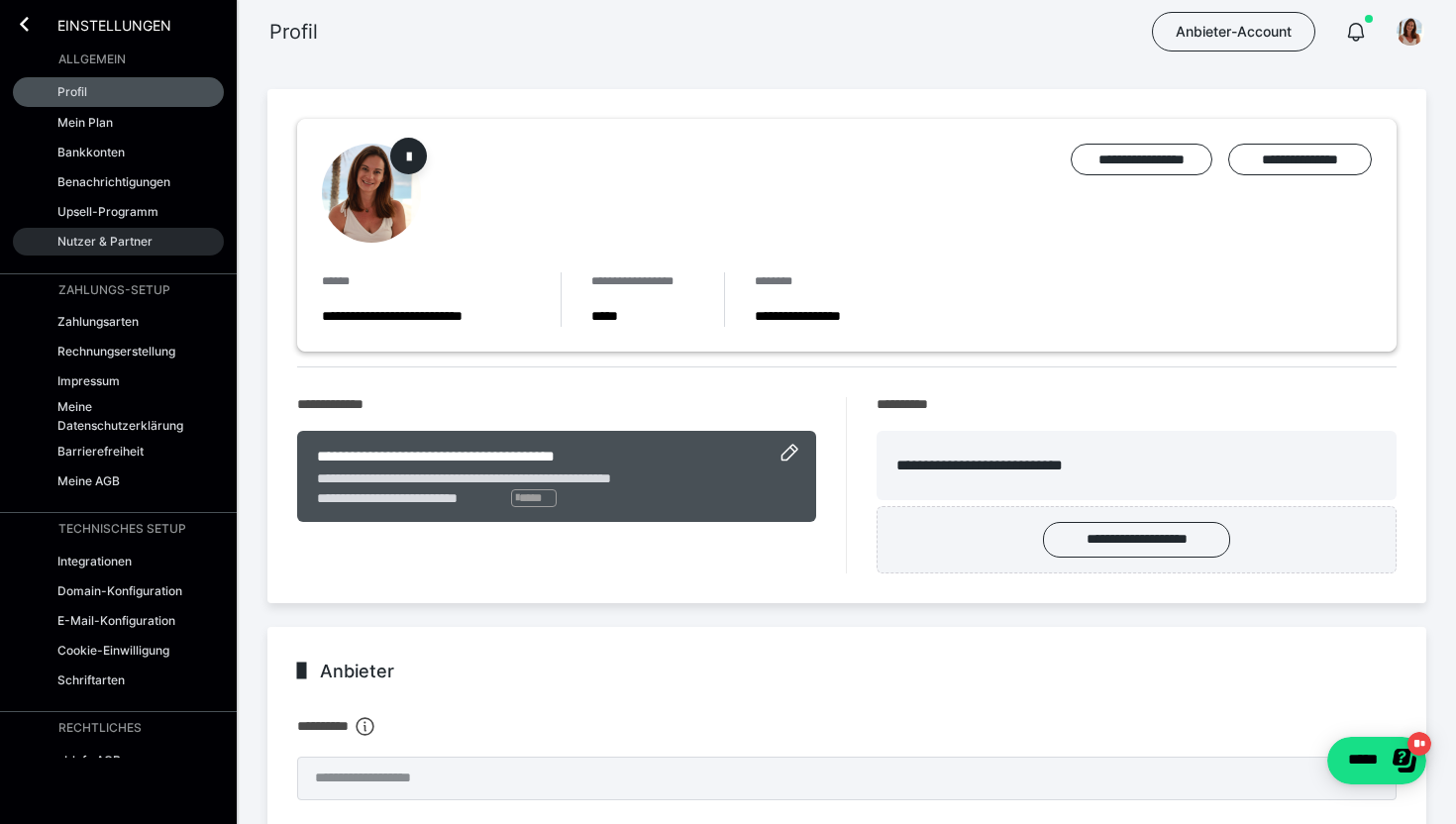 click on "Nutzer & Partner" at bounding box center (105, 241) 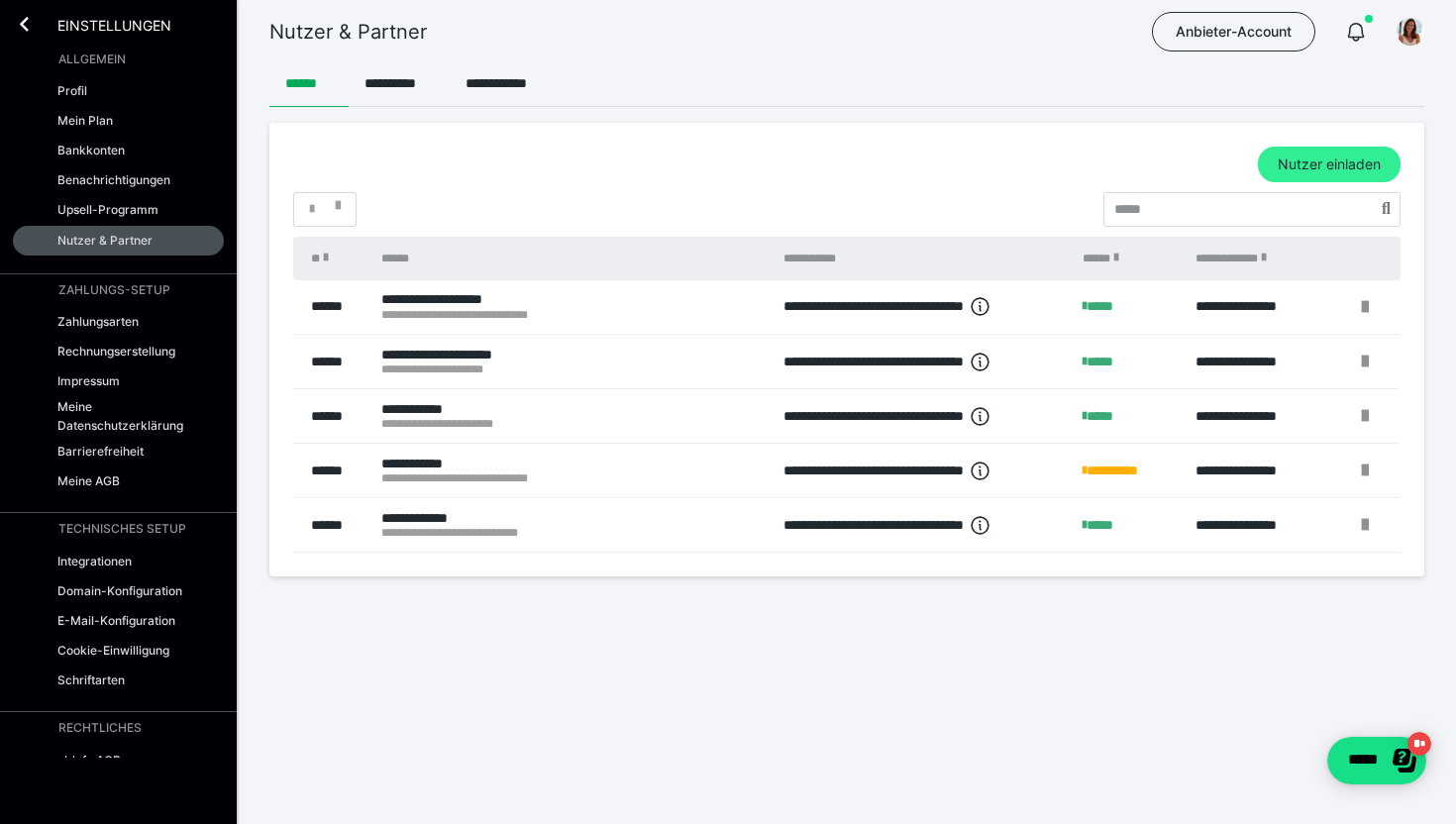 click on "Nutzer einladen" at bounding box center [1329, 164] 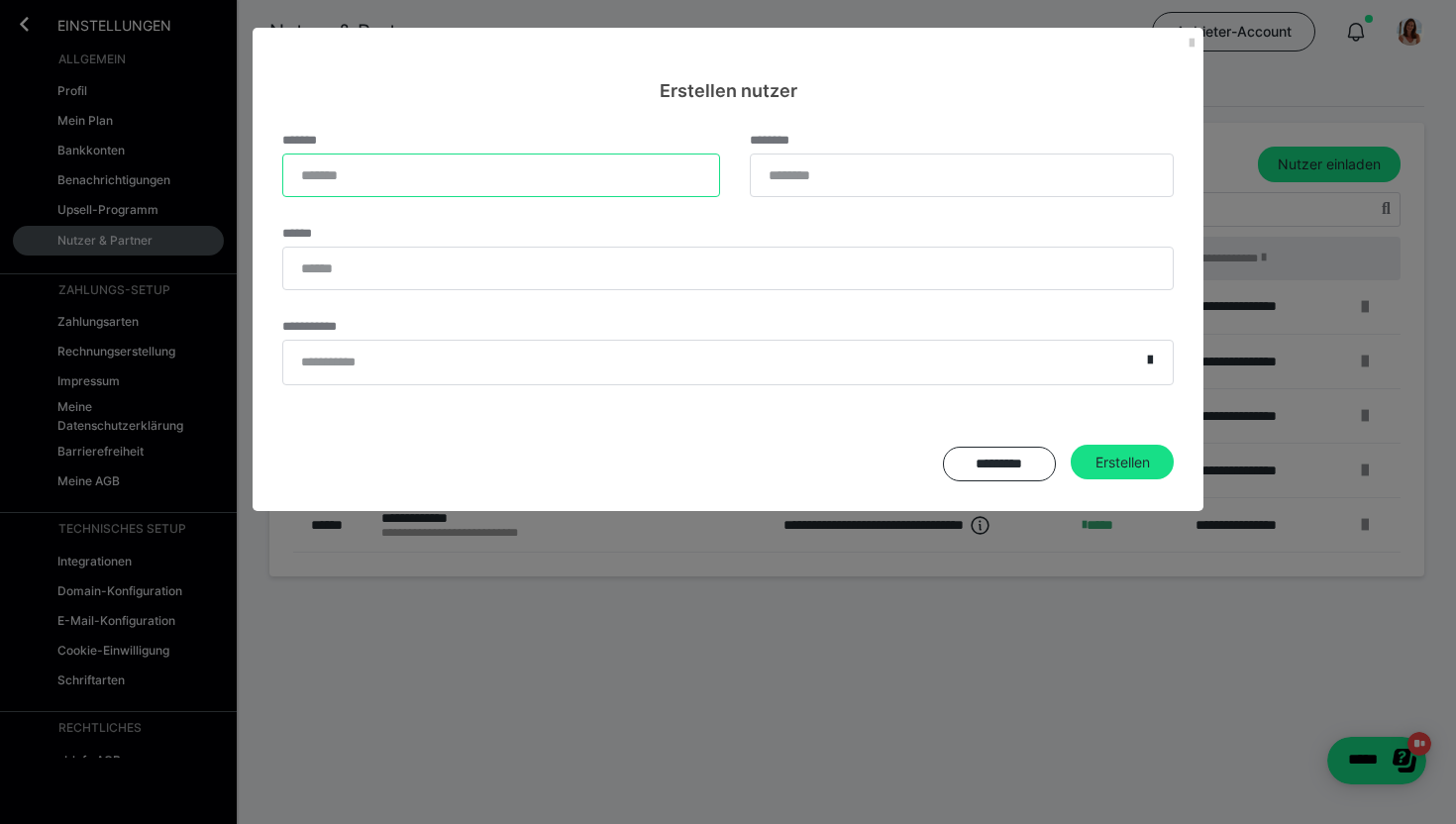 click on "*******" at bounding box center [501, 175] 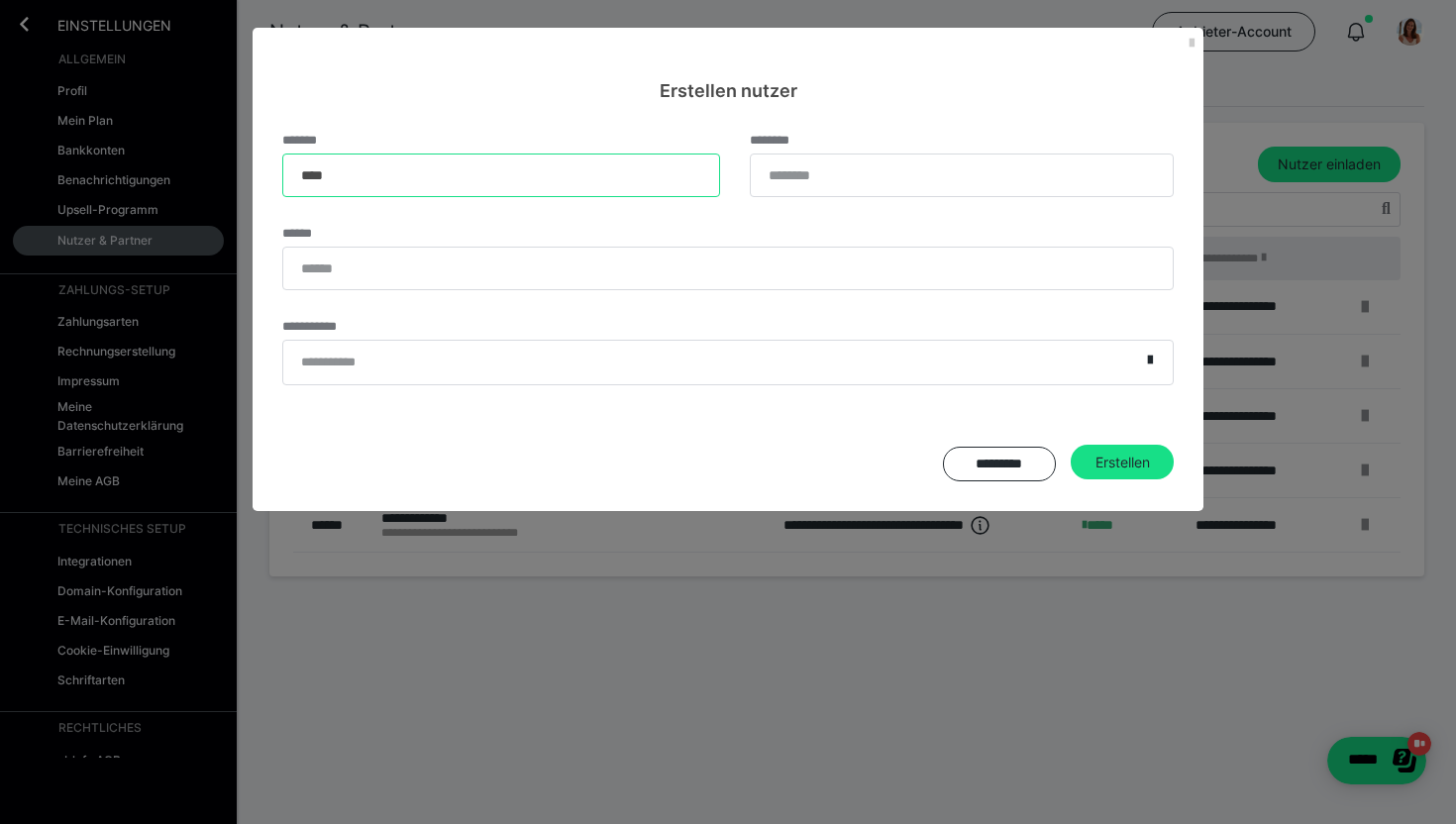 type on "****" 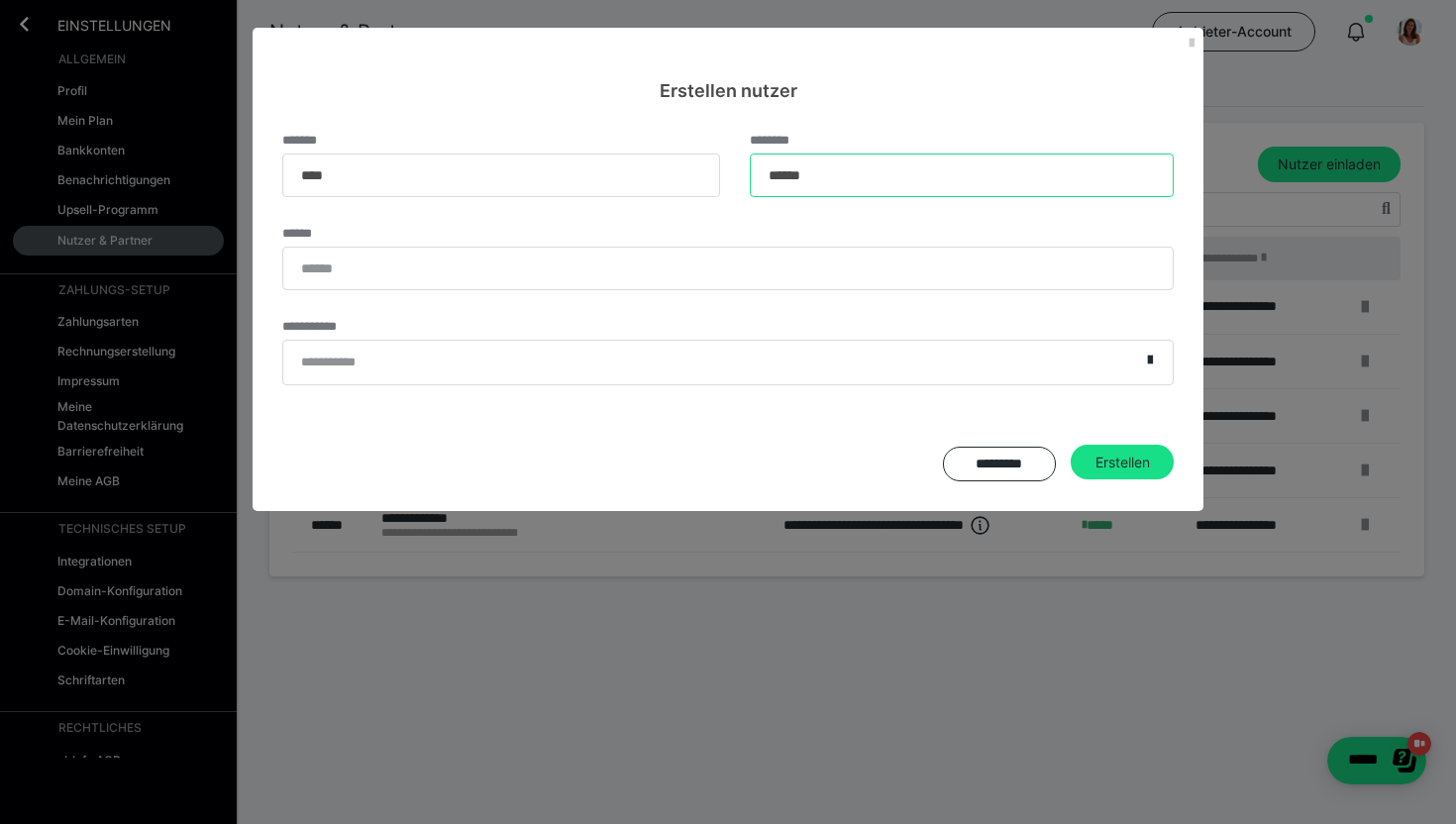 type on "******" 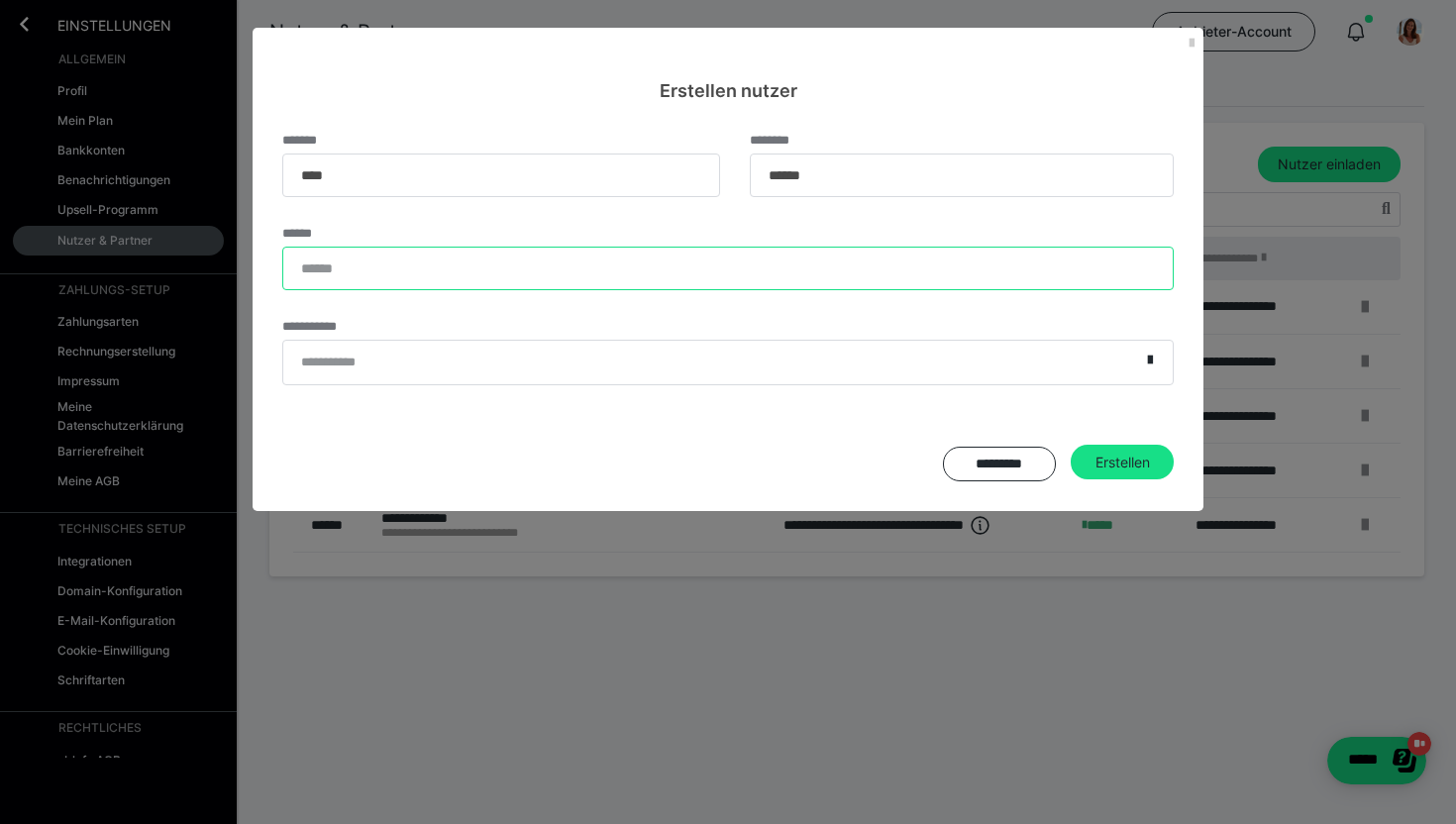 paste on "**********" 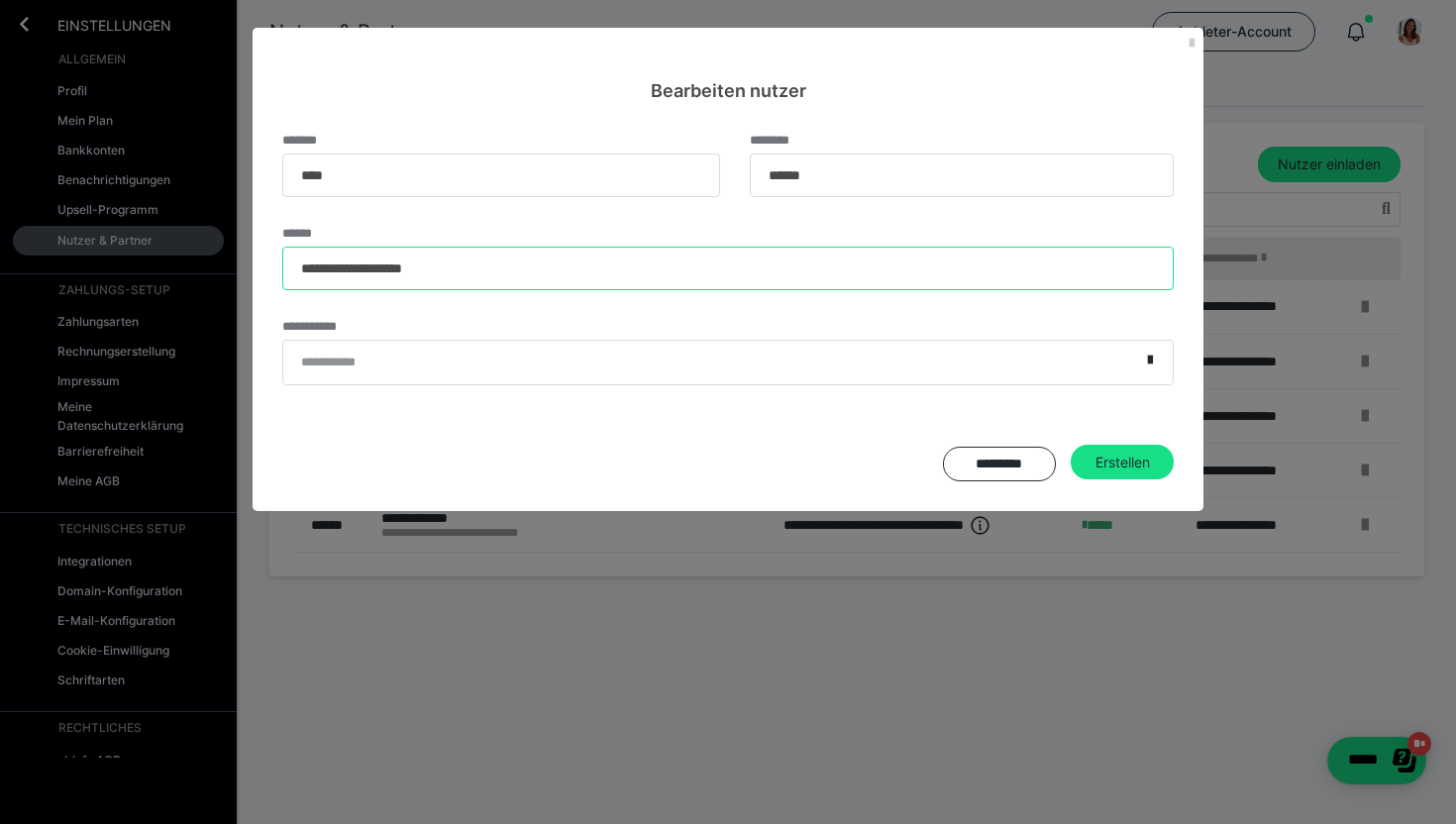 type on "**********" 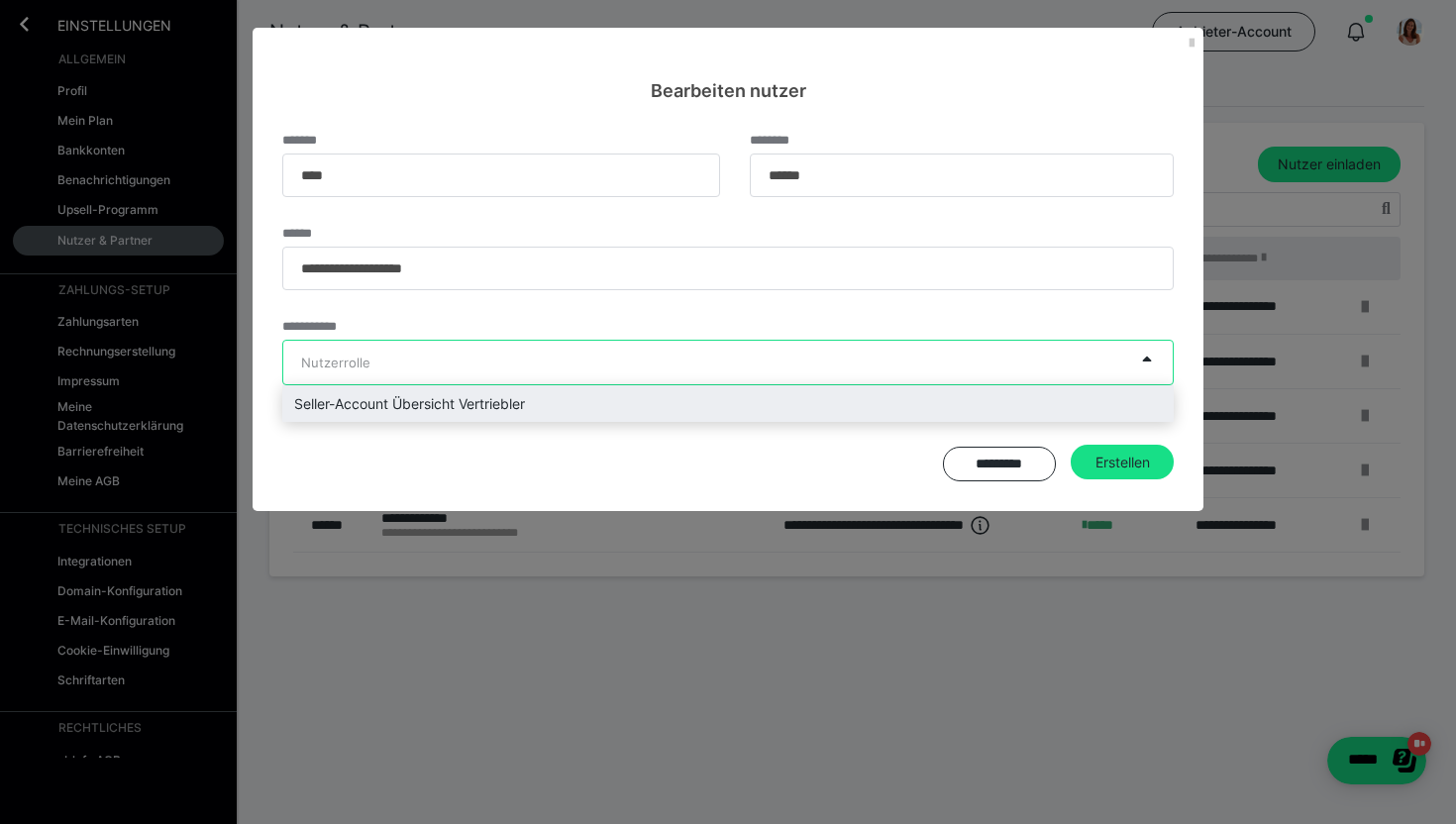 click on "Nutzerrolle" at bounding box center [336, 362] 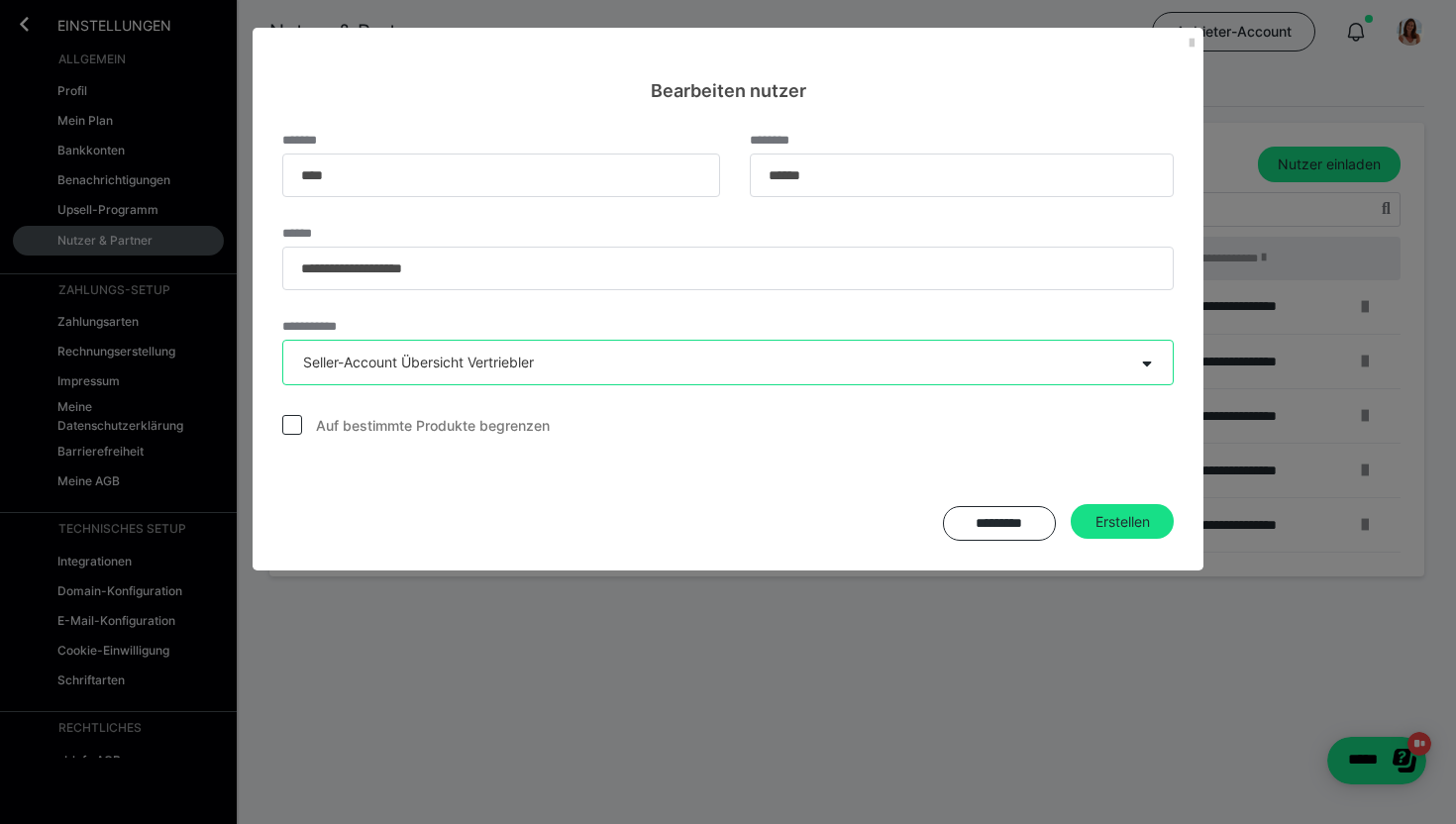 click on "Auf bestimmte Produkte begrenzen" at bounding box center [433, 426] 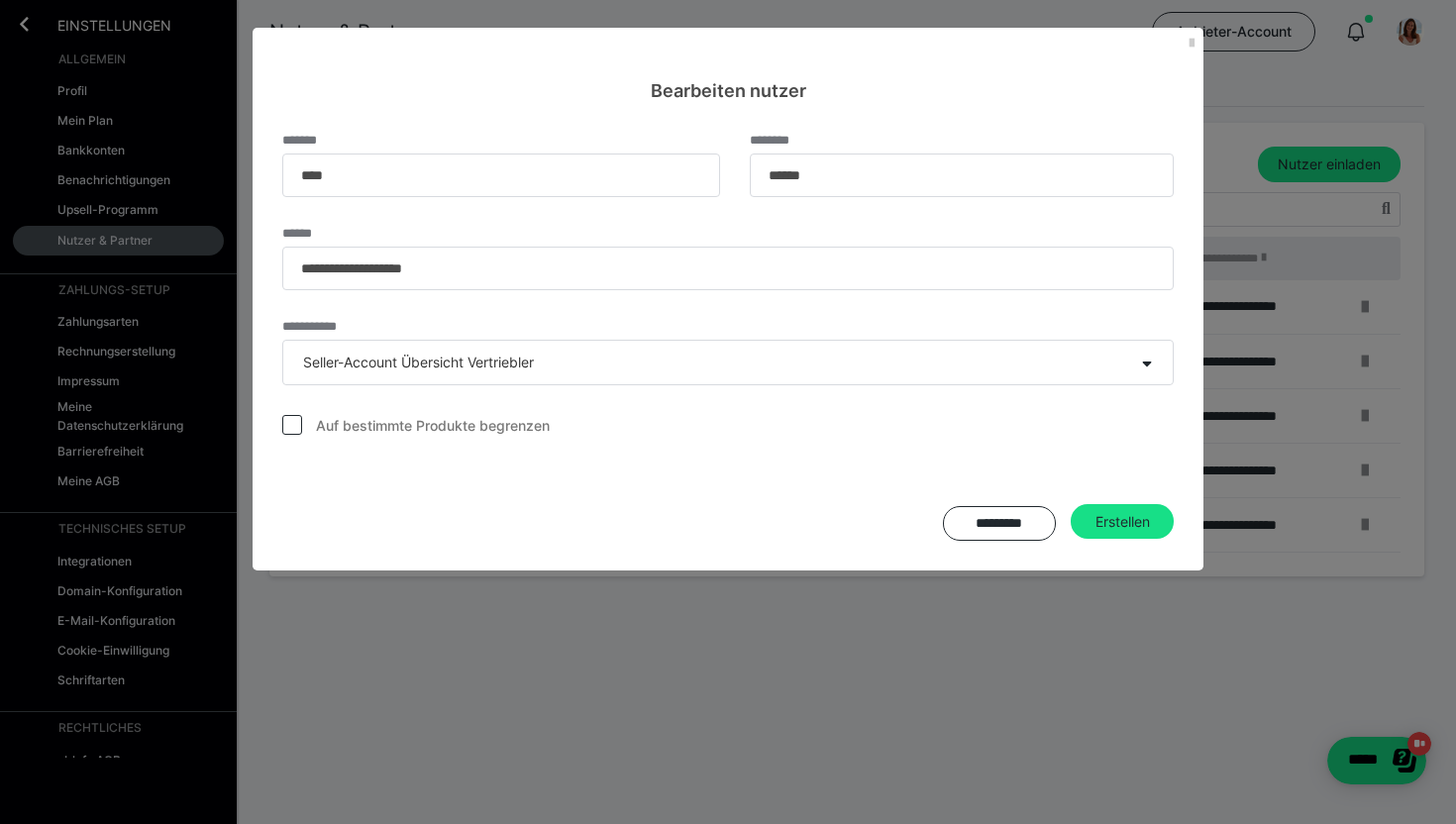click on "Auf bestimmte Produkte begrenzen" at bounding box center [433, 426] 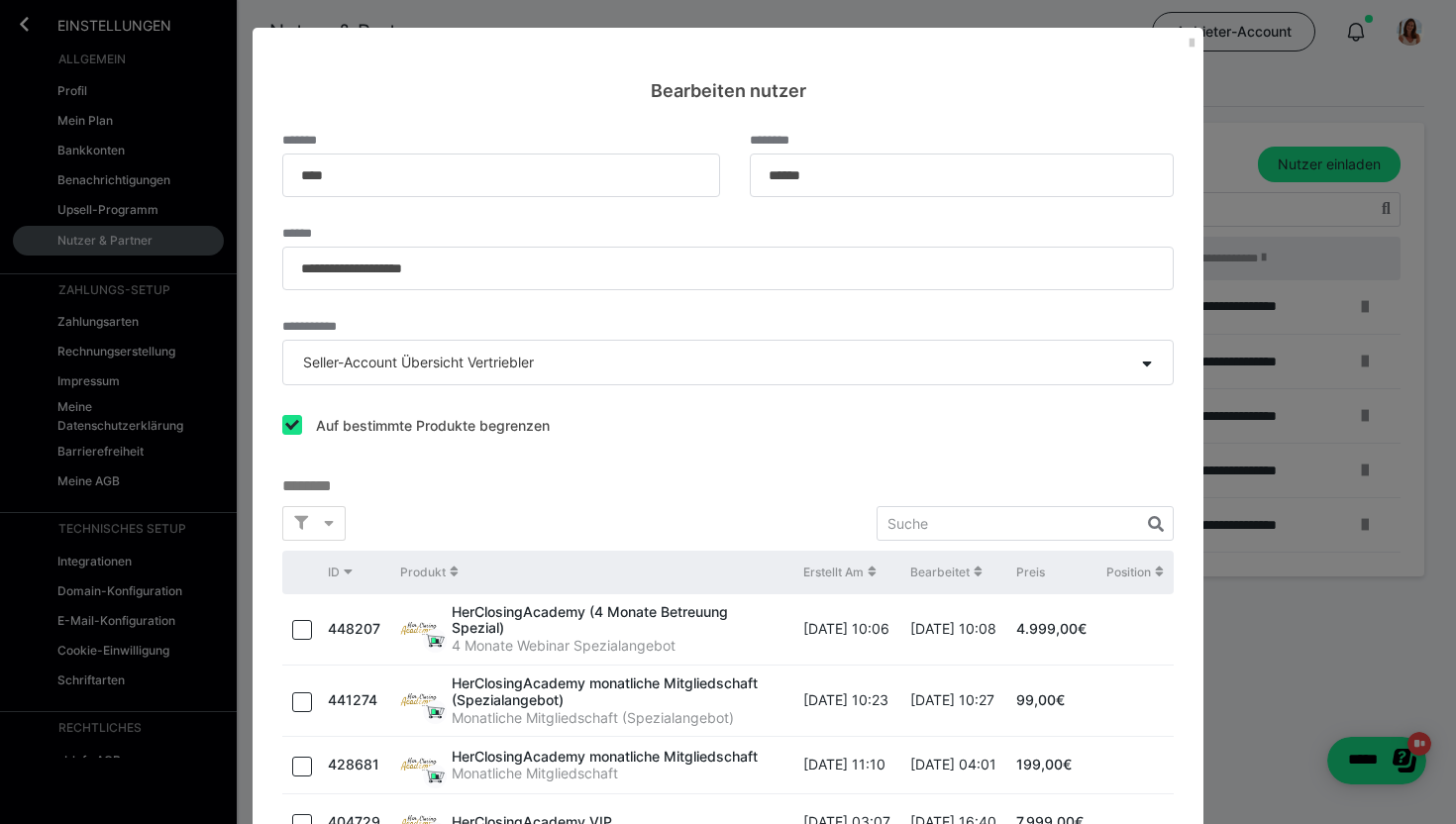 click at bounding box center [292, 425] 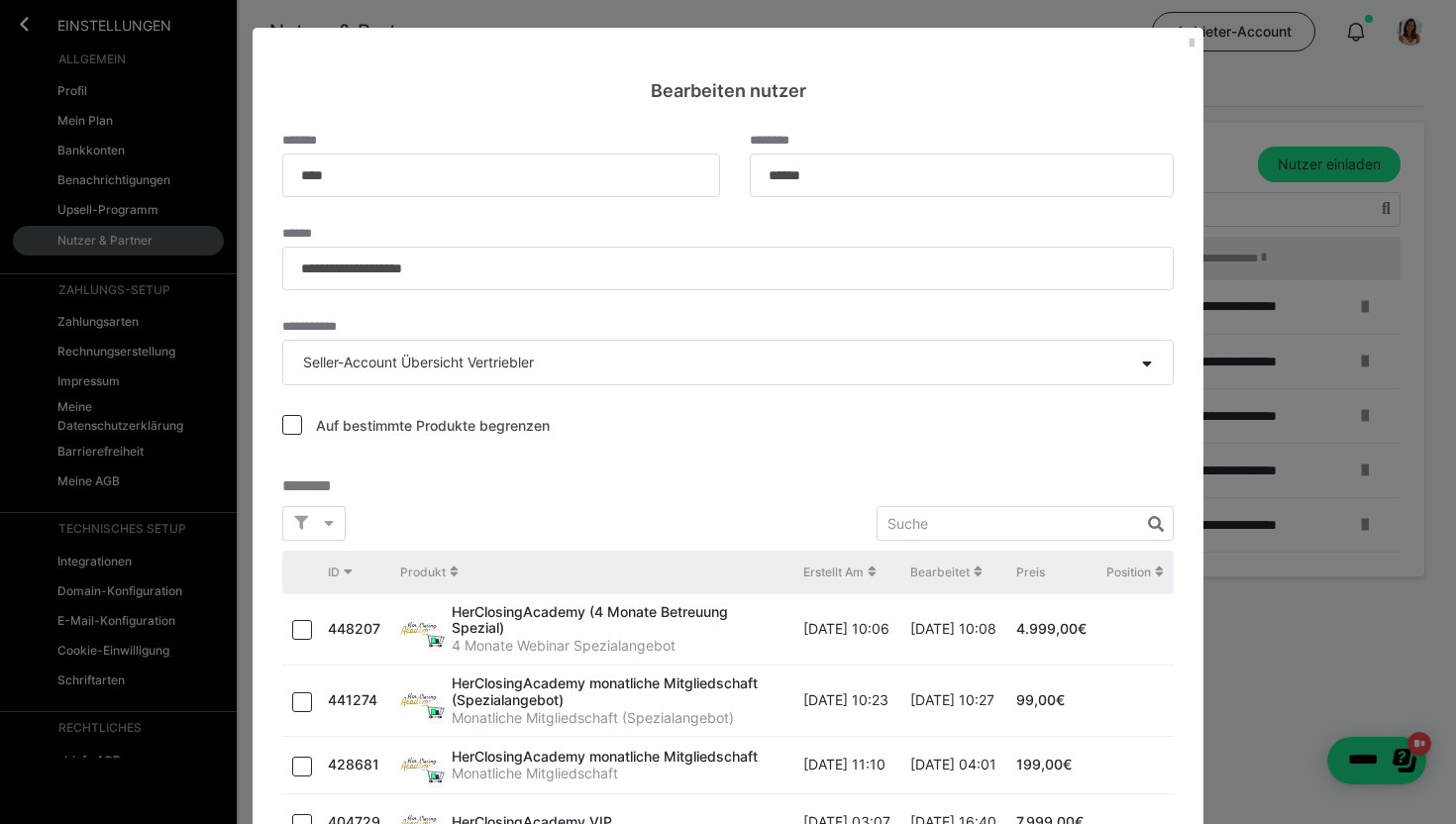 checkbox on "false" 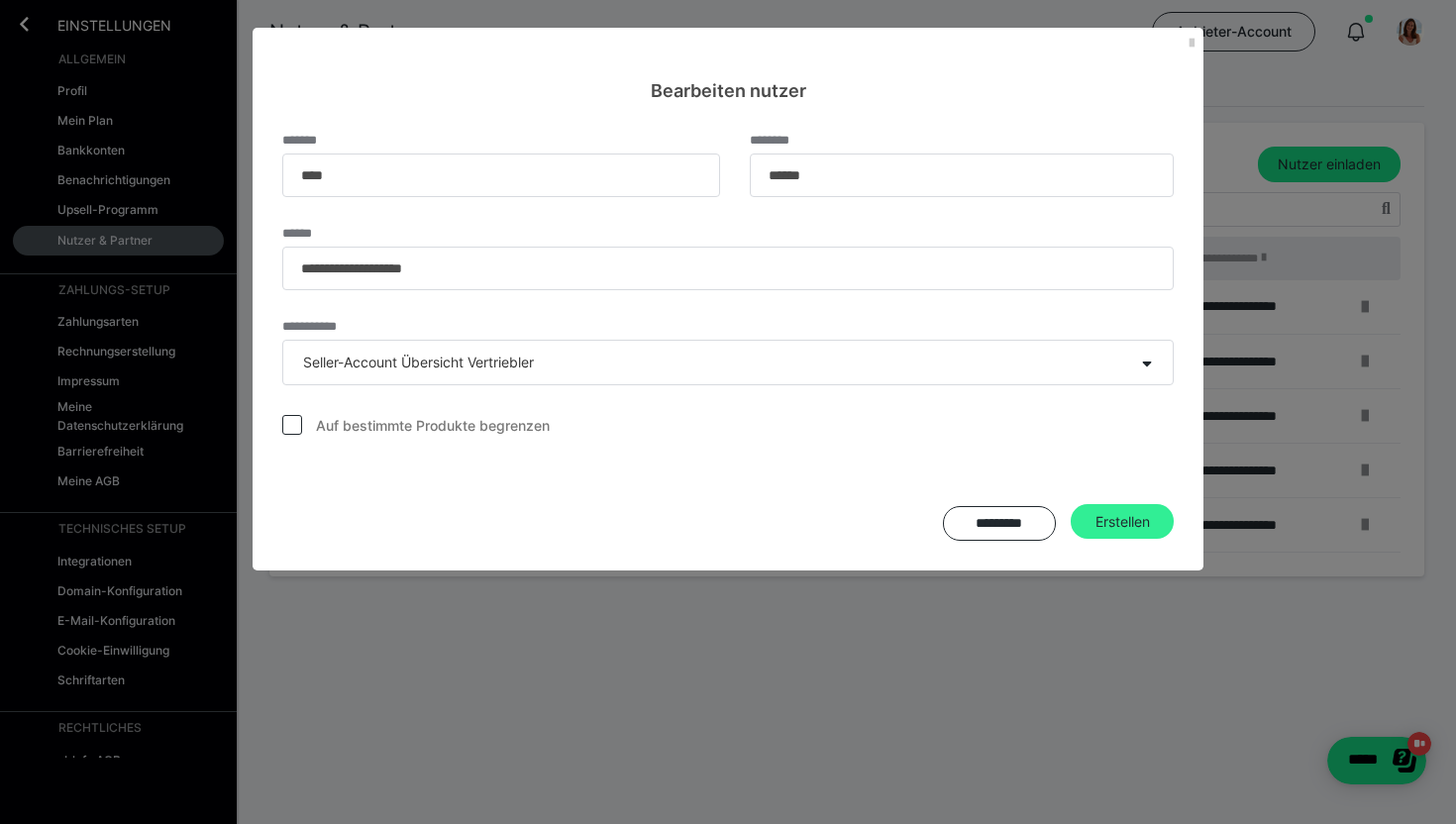 click on "Erstellen" at bounding box center (1122, 522) 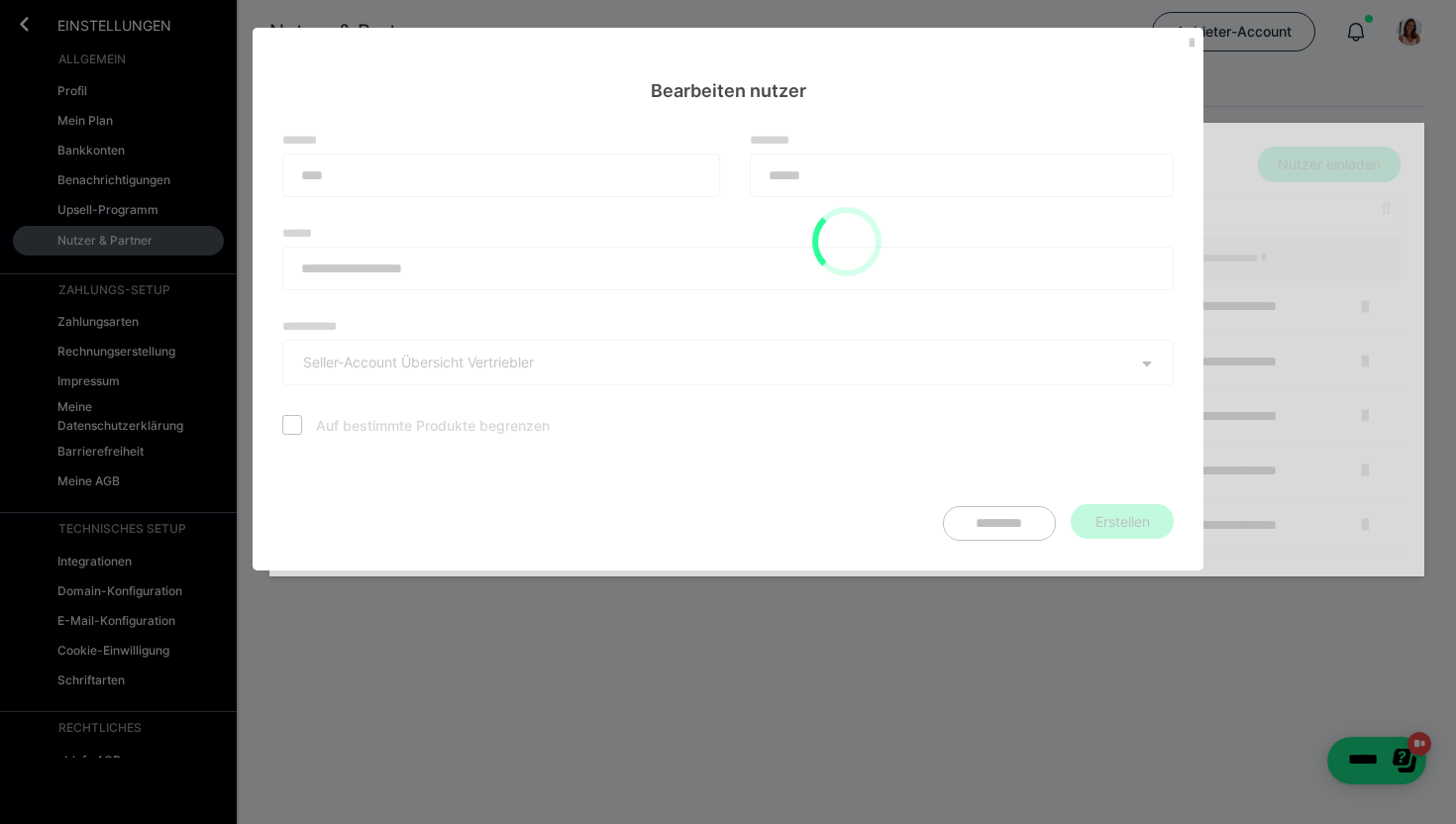 type 